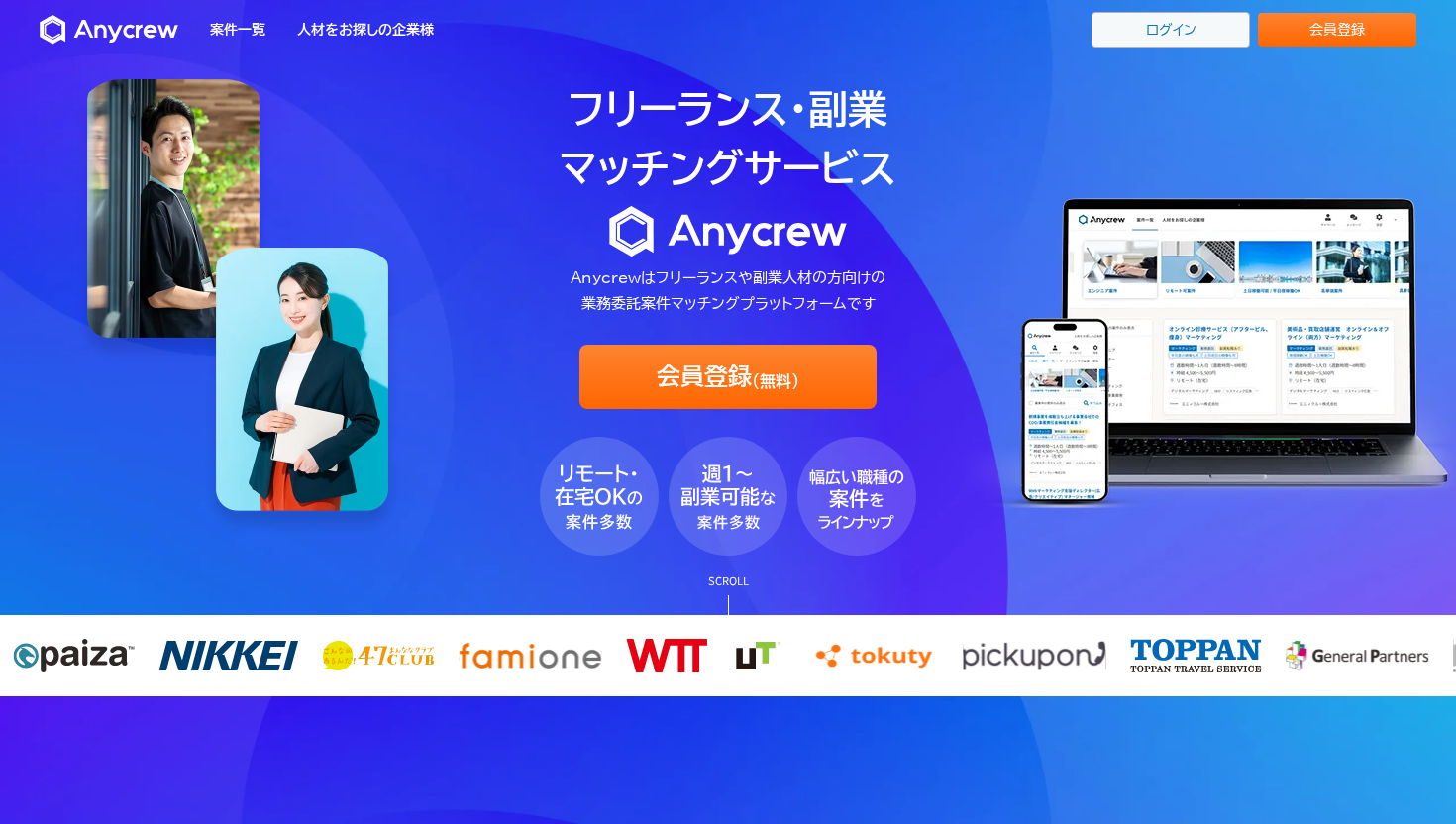 scroll, scrollTop: 0, scrollLeft: 0, axis: both 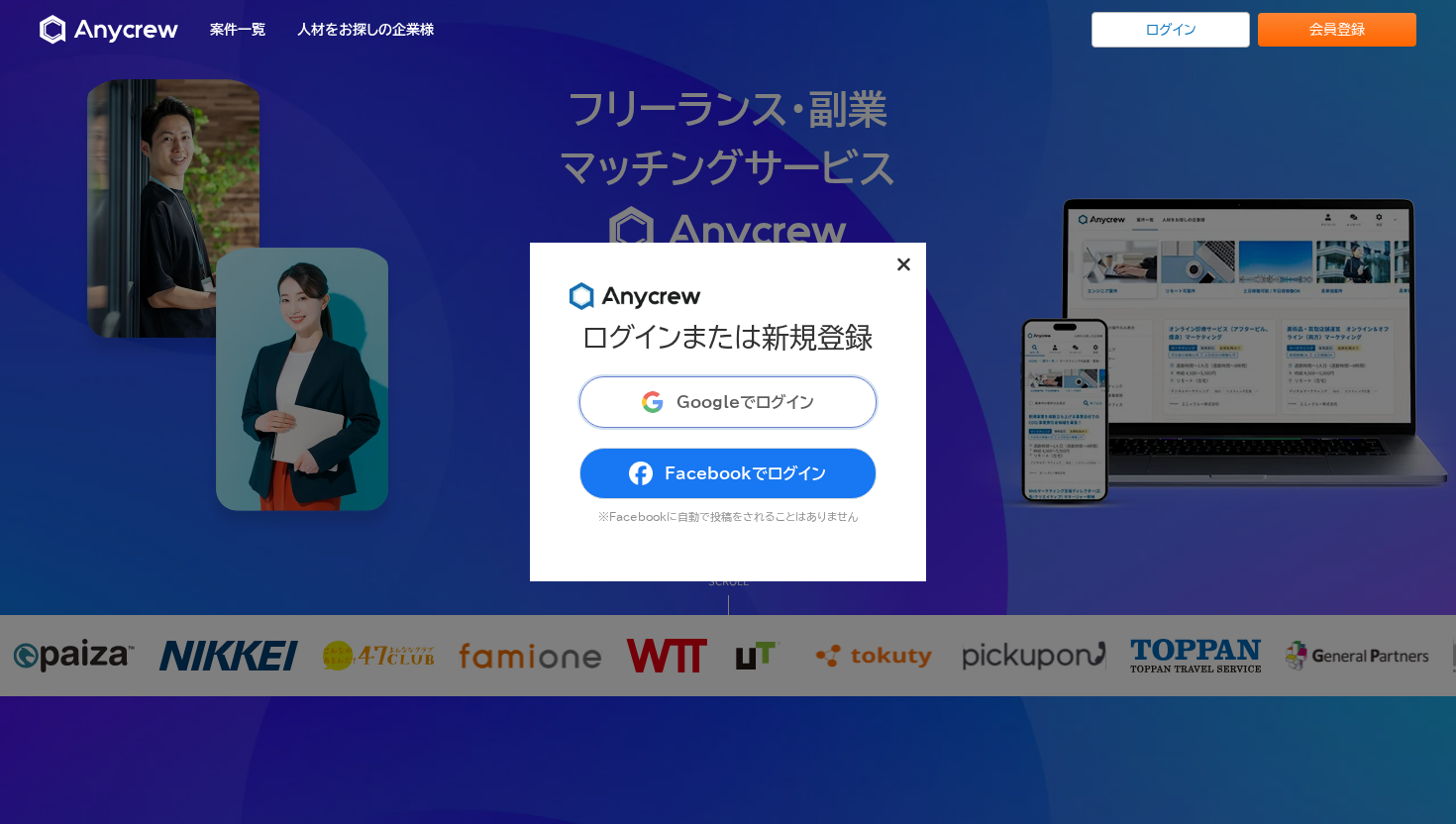 click on "Googleでログイン" at bounding box center (745, 402) 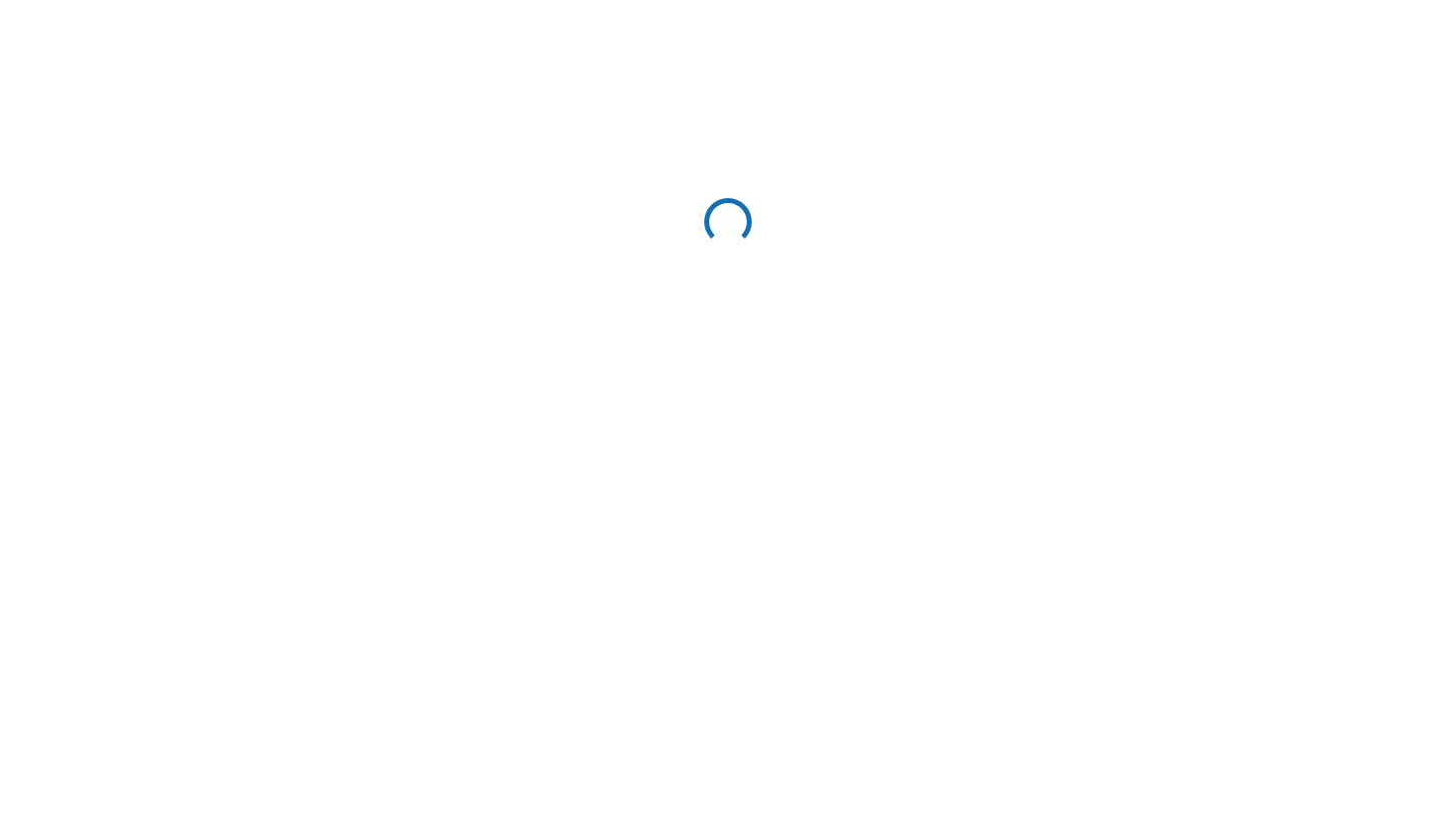 scroll, scrollTop: 0, scrollLeft: 0, axis: both 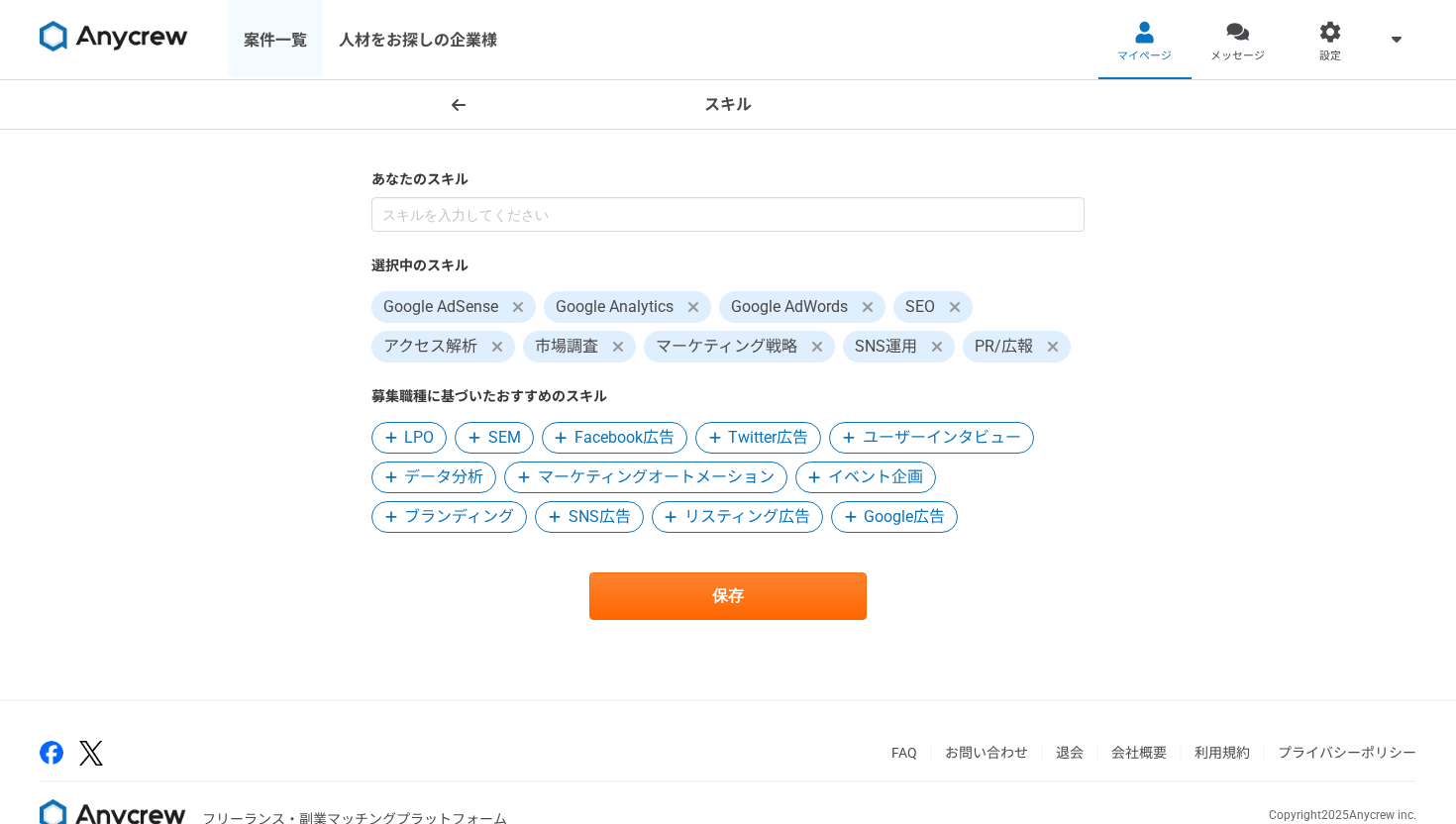 click on "案件一覧" at bounding box center [275, 40] 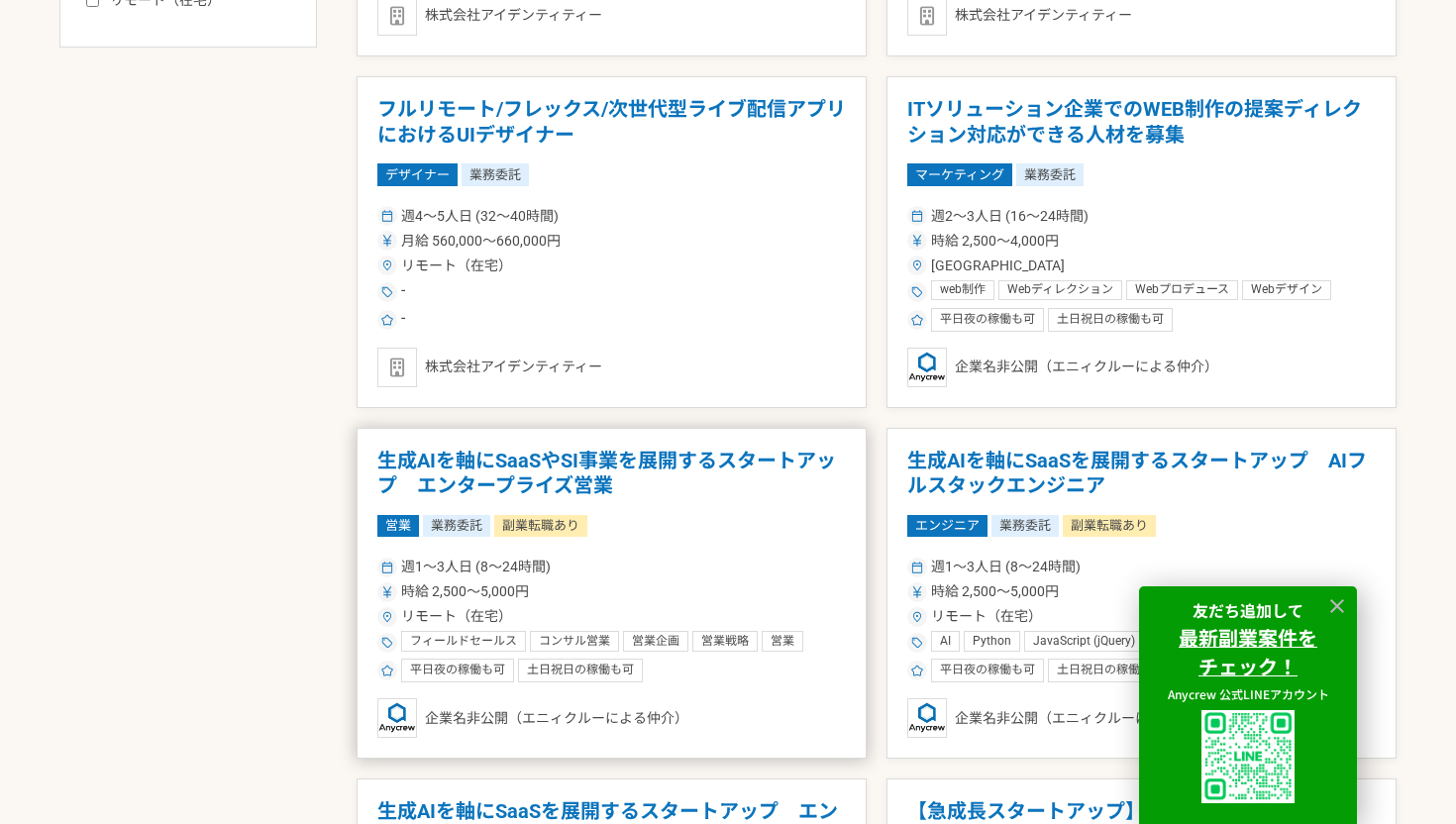 scroll, scrollTop: 1068, scrollLeft: 0, axis: vertical 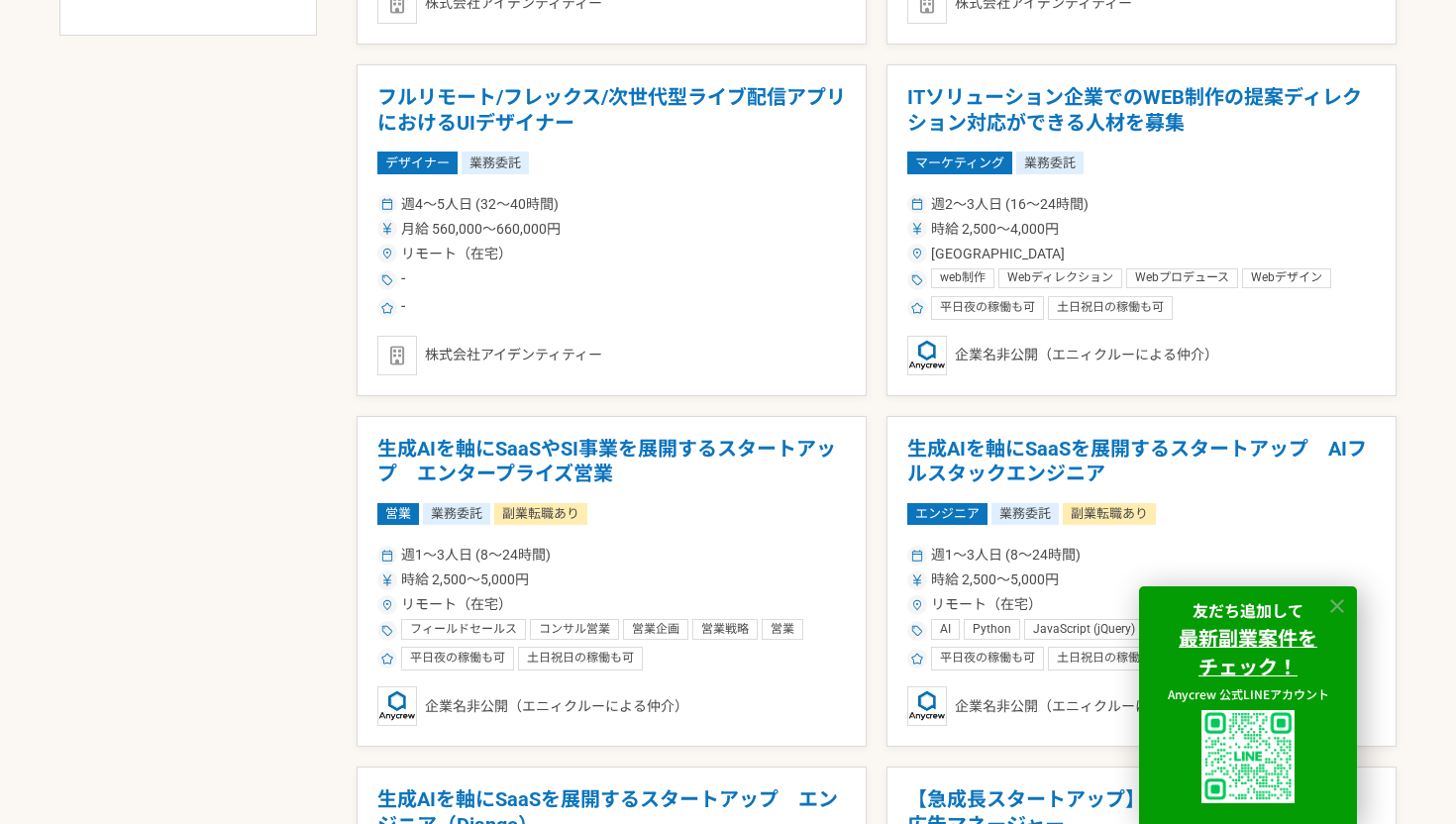 click 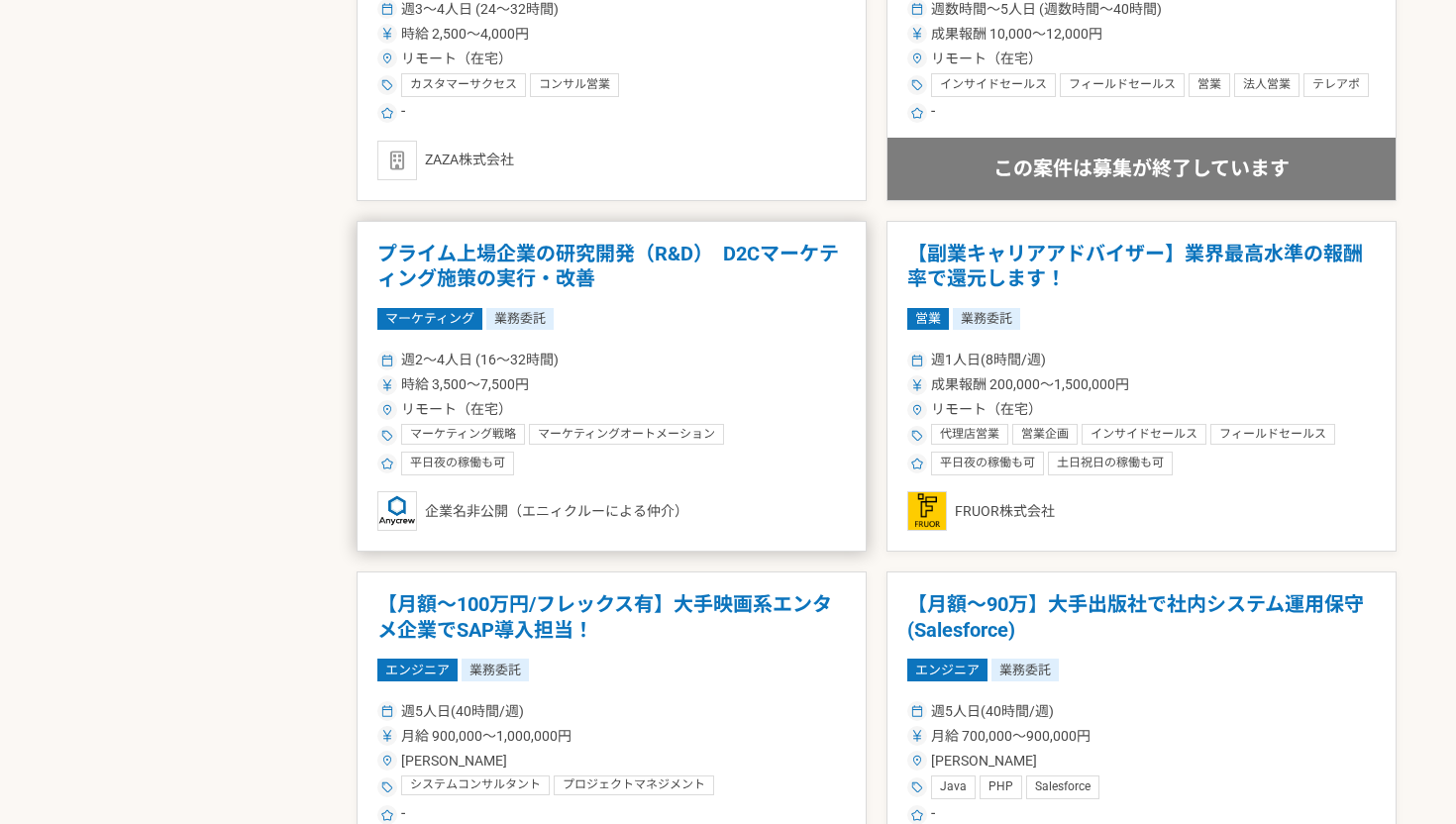 scroll, scrollTop: 3022, scrollLeft: 0, axis: vertical 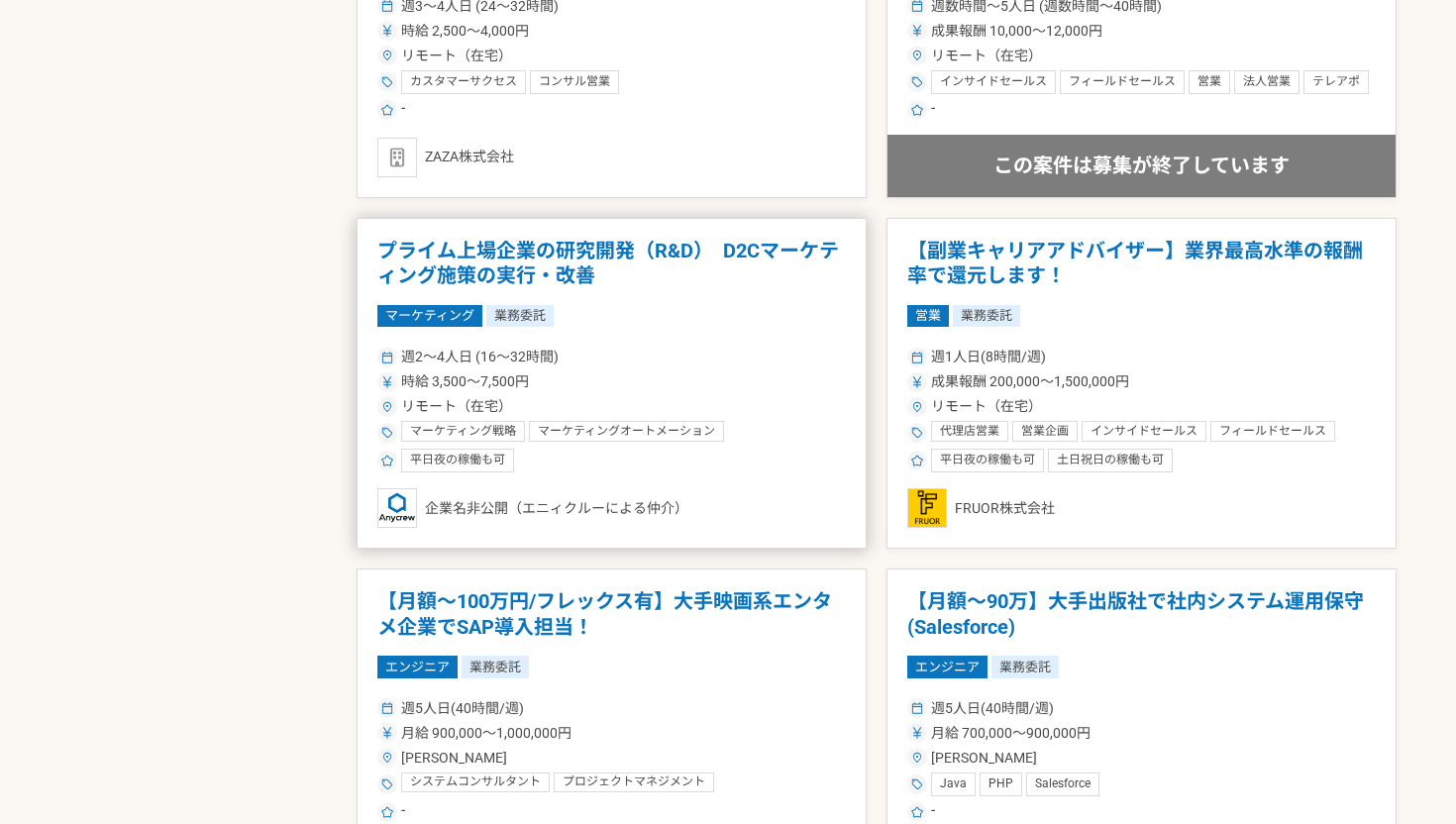 click on "プライム上場企業の研究開発（R&D）　D2Cマーケティング施策の実行・改善" at bounding box center (611, 263) 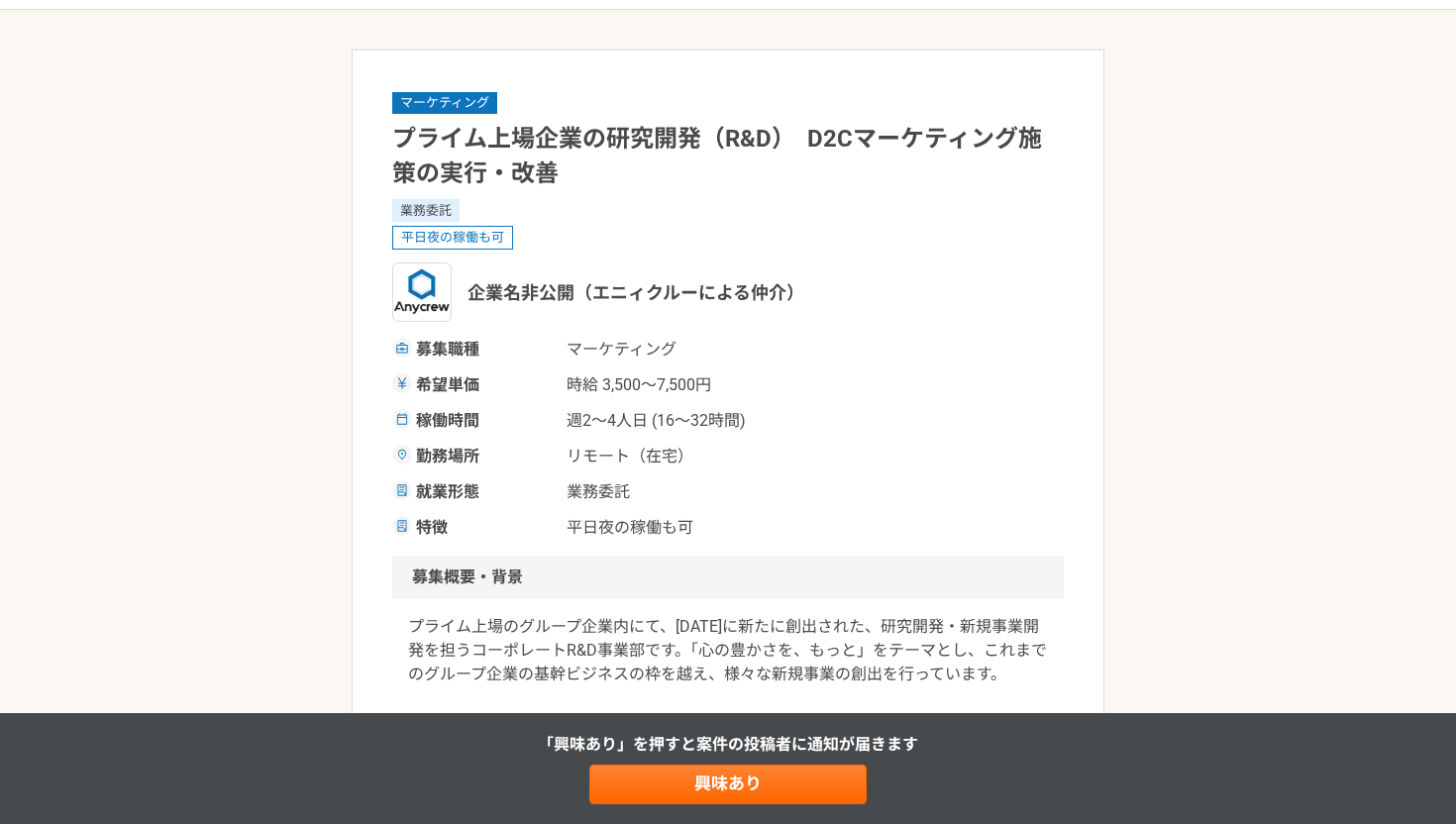 scroll, scrollTop: 0, scrollLeft: 0, axis: both 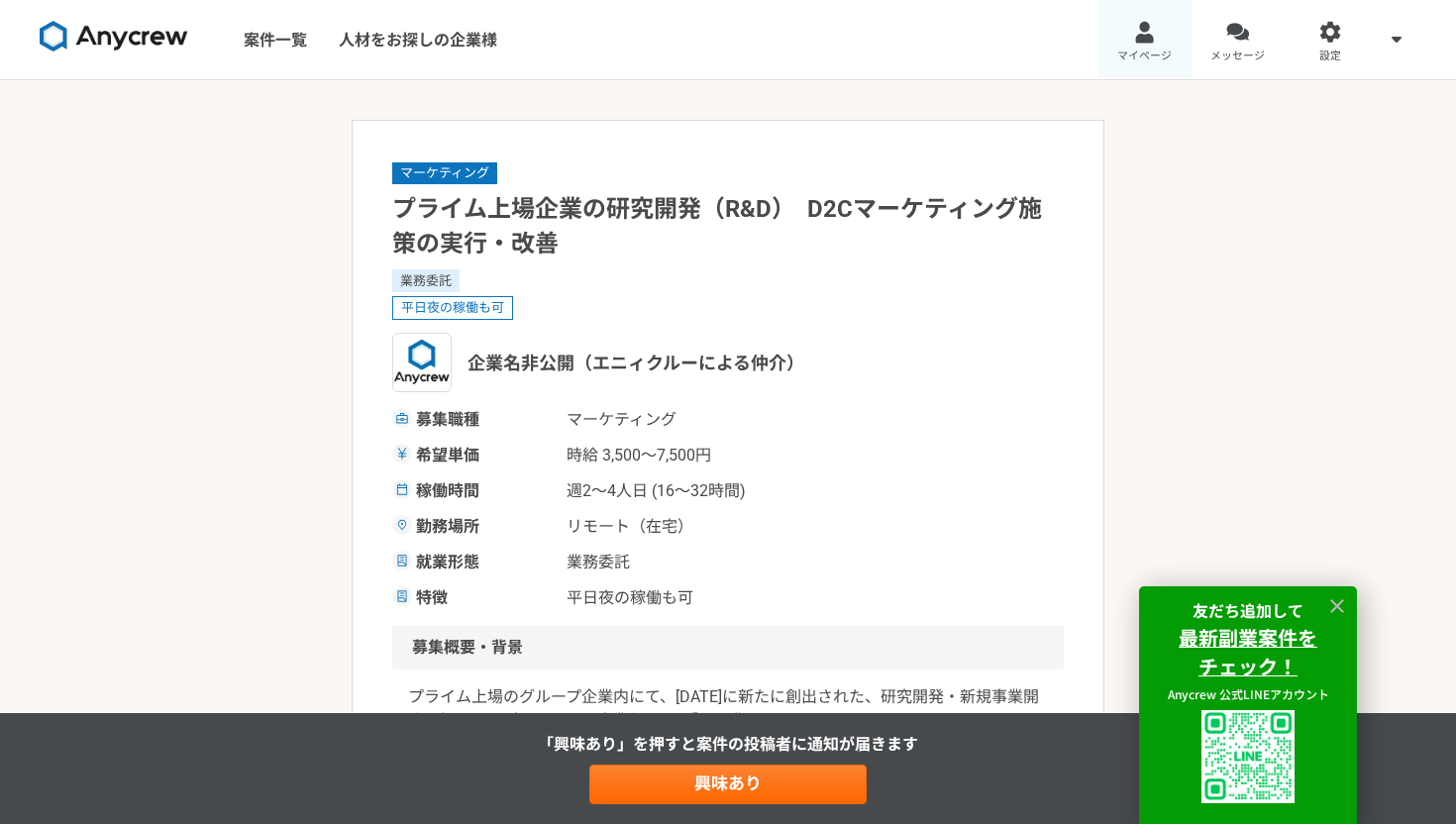 click on "マイページ" at bounding box center [1144, 56] 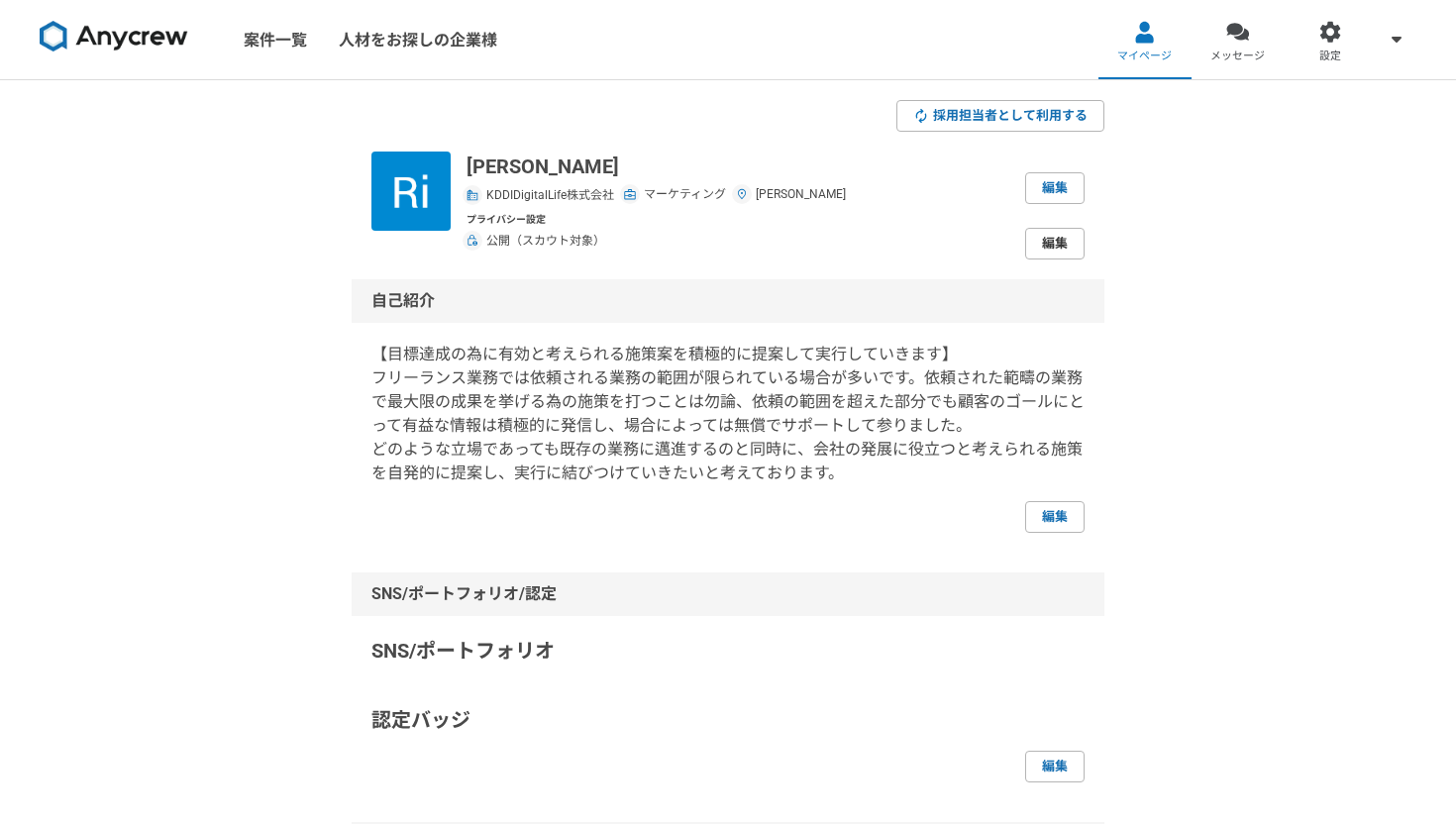 click on "編集" at bounding box center (1055, 244) 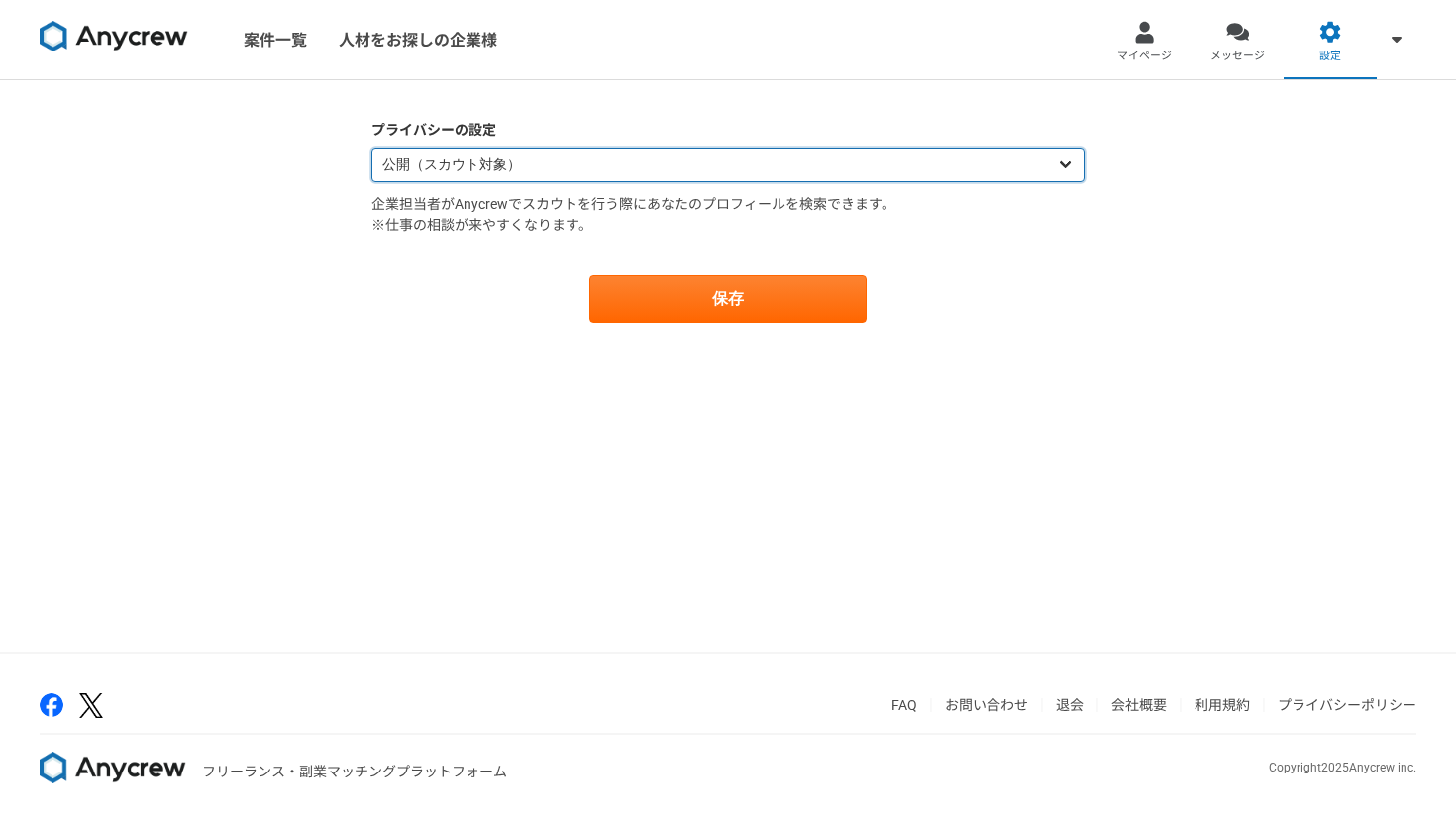 click on "公開（スカウト対象） 非公開（スカウト対象外）" at bounding box center [728, 164] 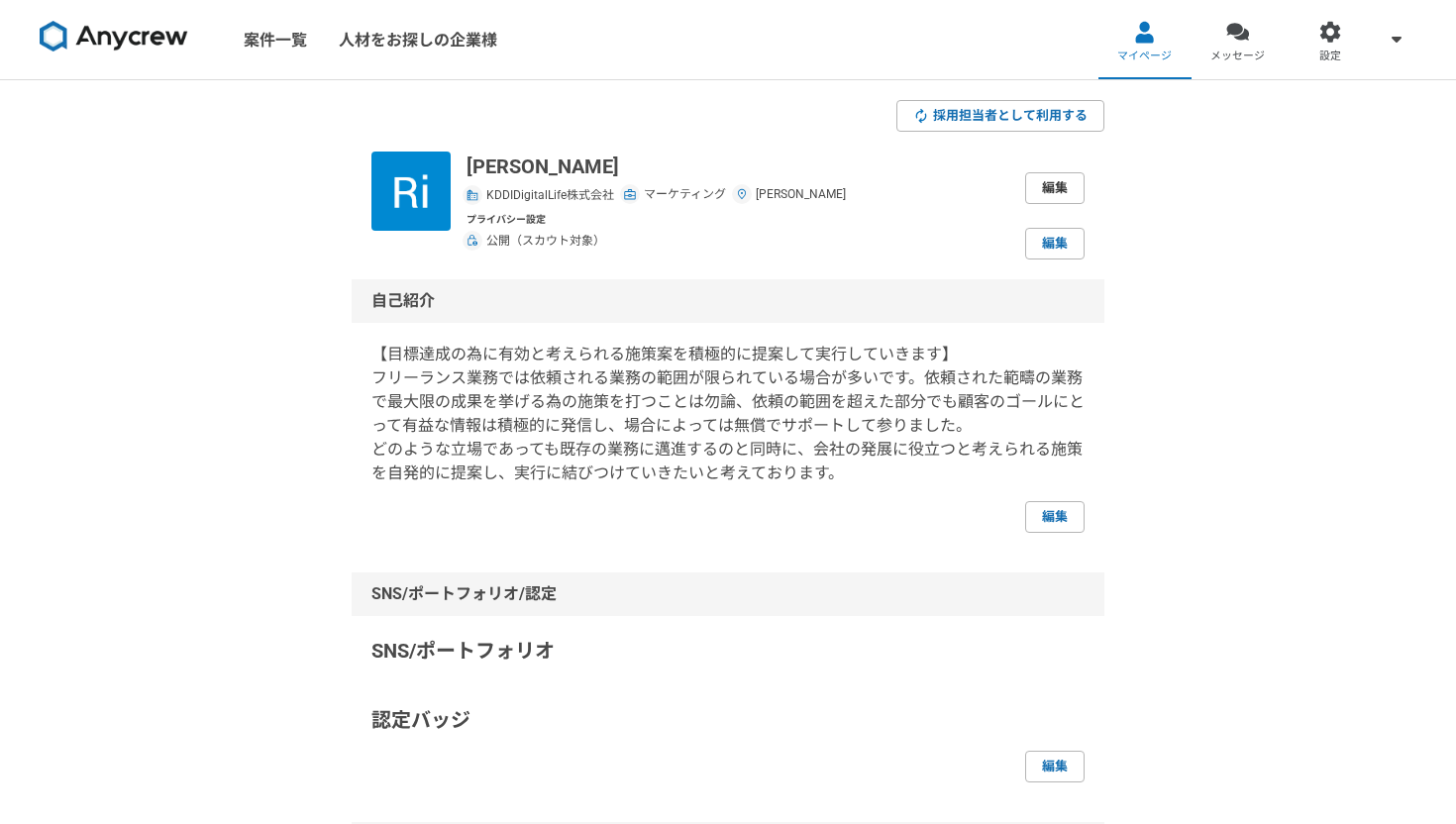 click on "編集" at bounding box center (1055, 188) 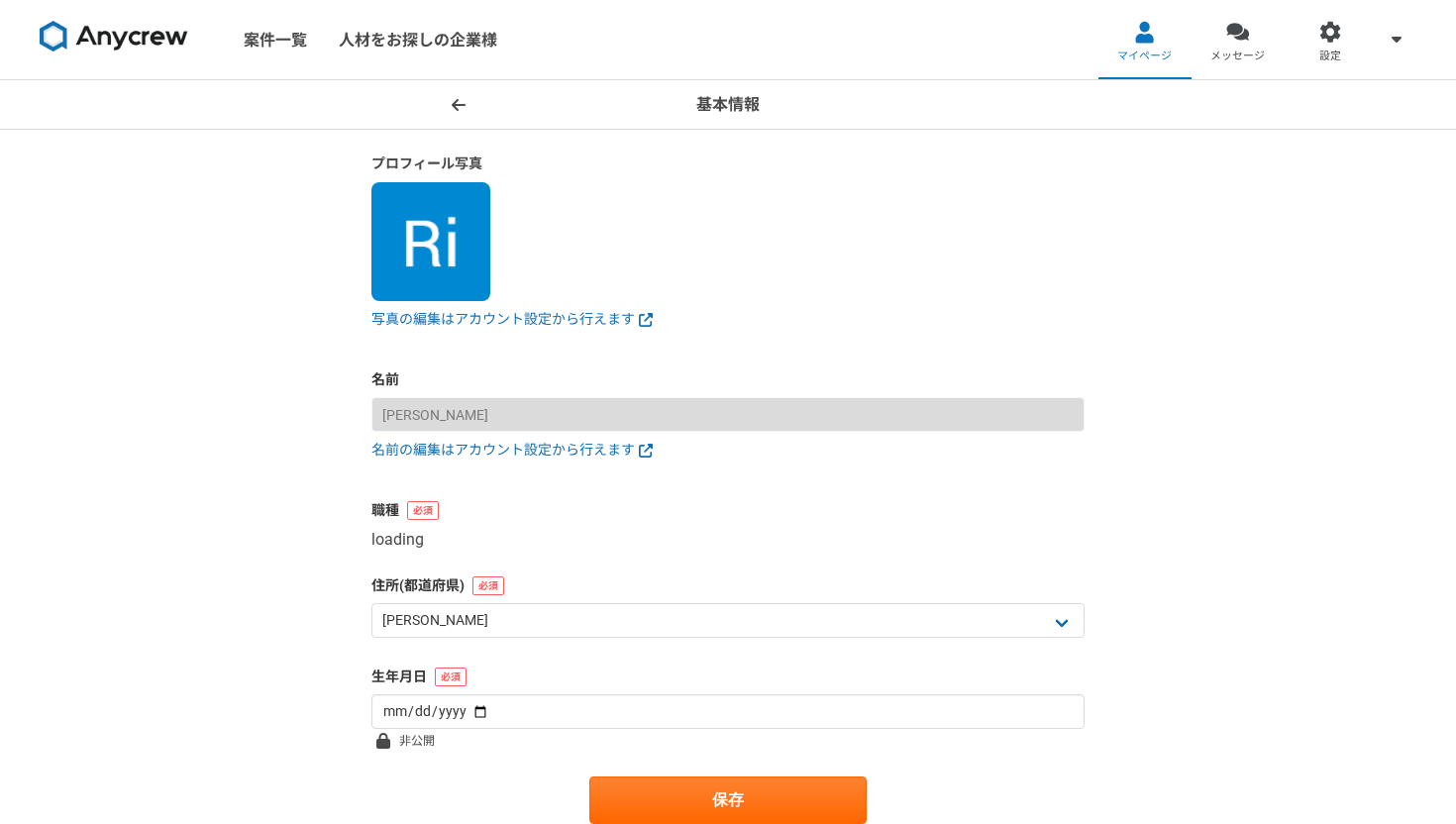 select on "5" 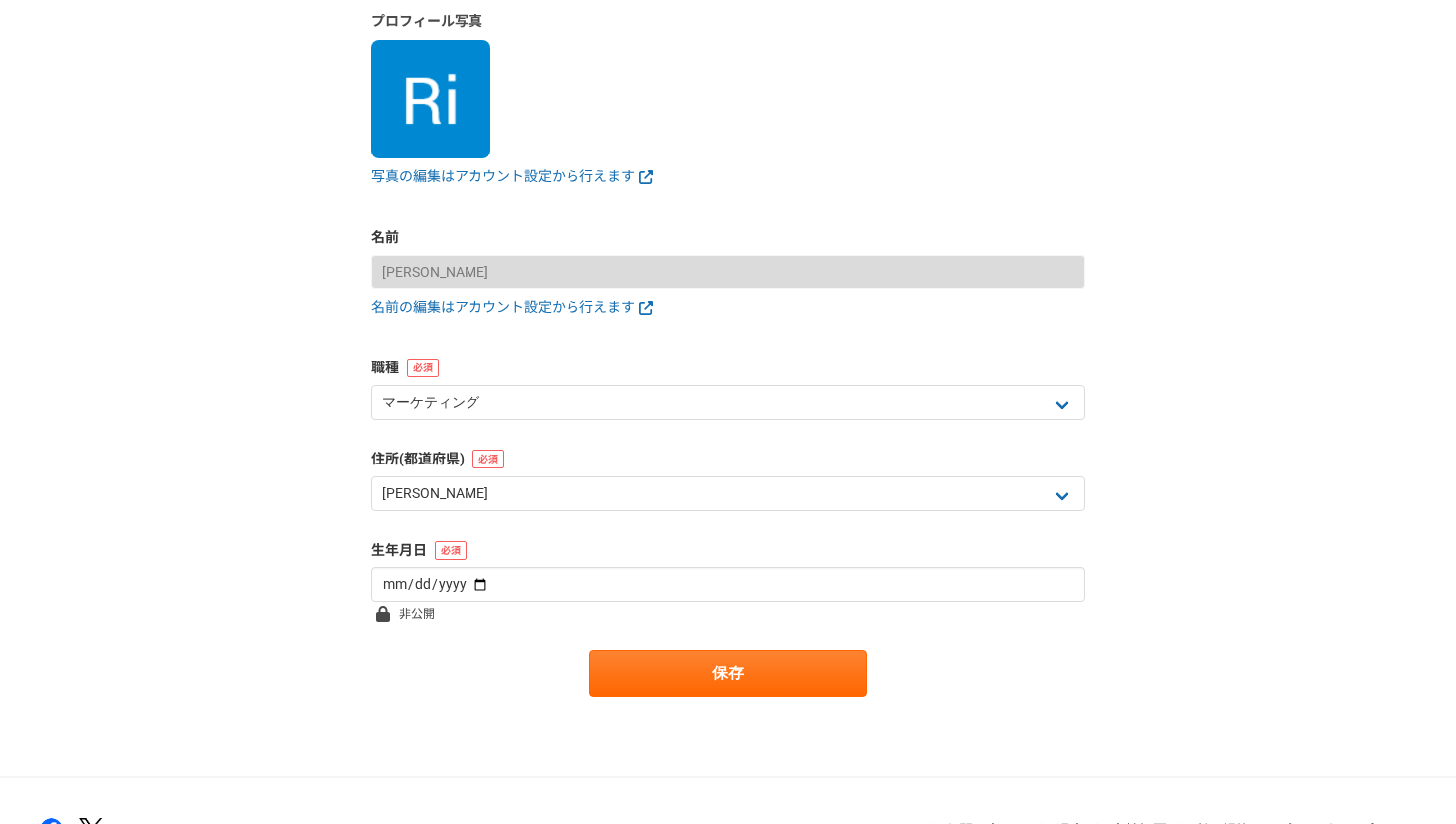 scroll, scrollTop: 142, scrollLeft: 0, axis: vertical 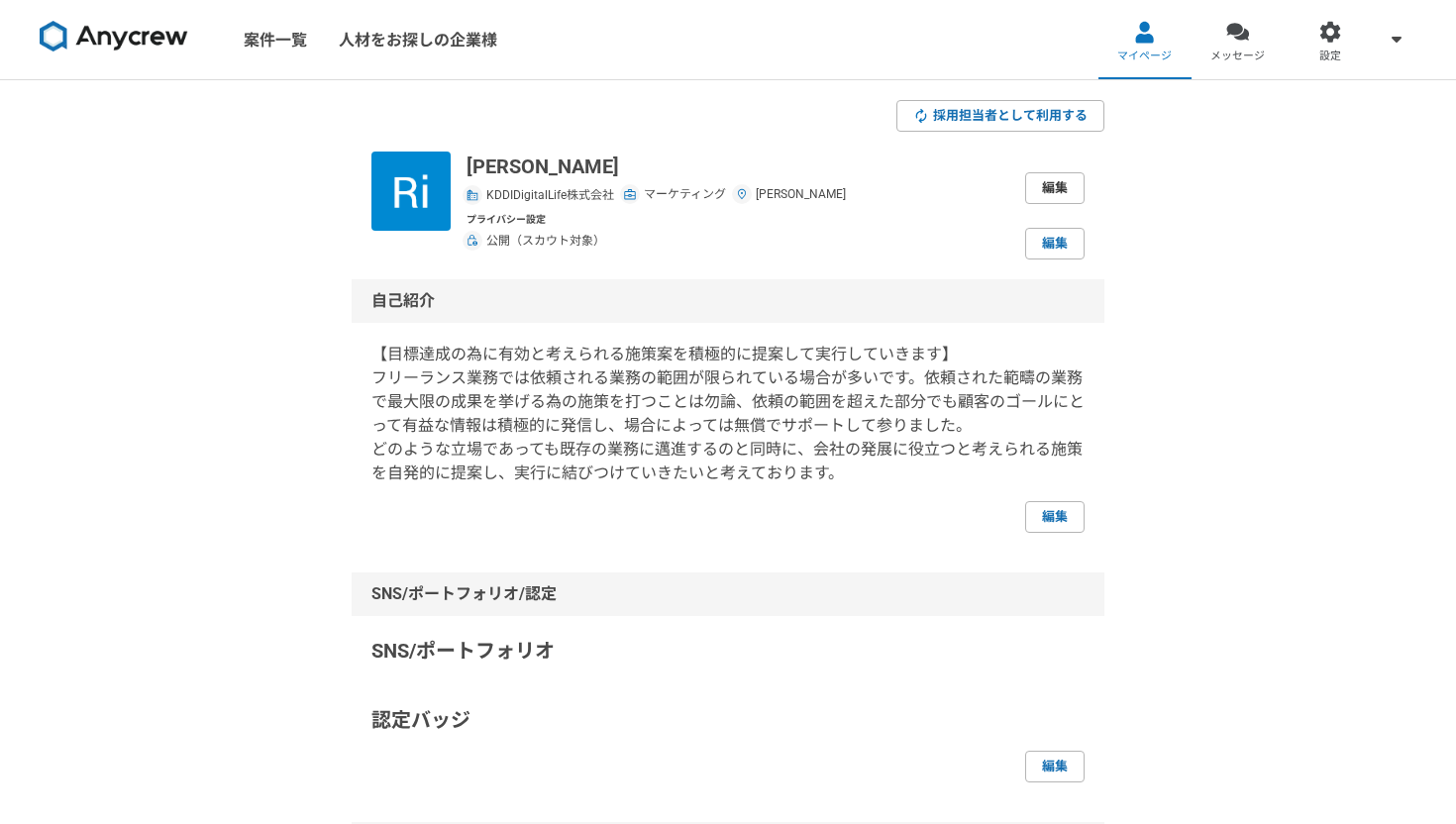 click on "編集" at bounding box center [1055, 188] 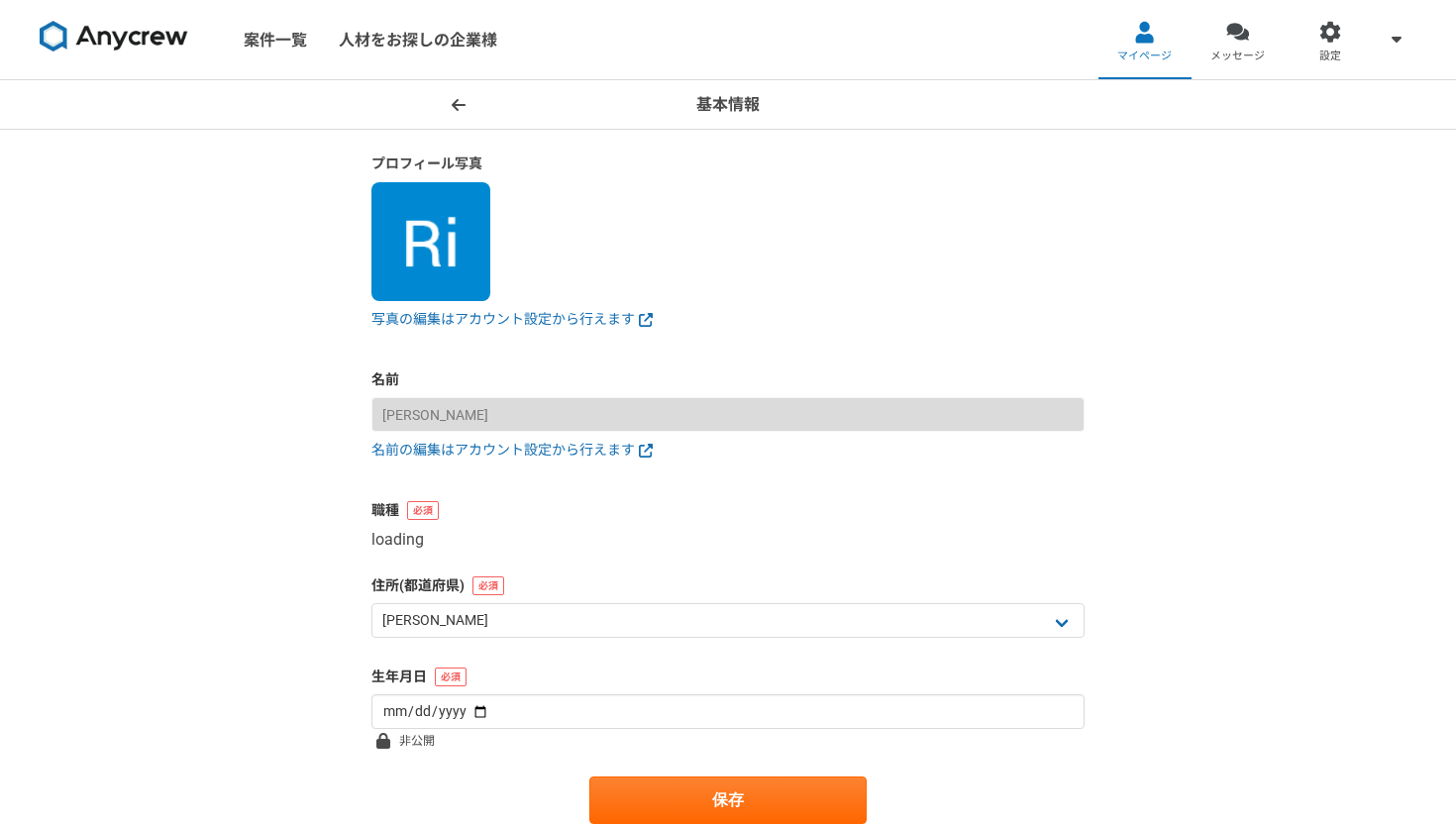 select on "5" 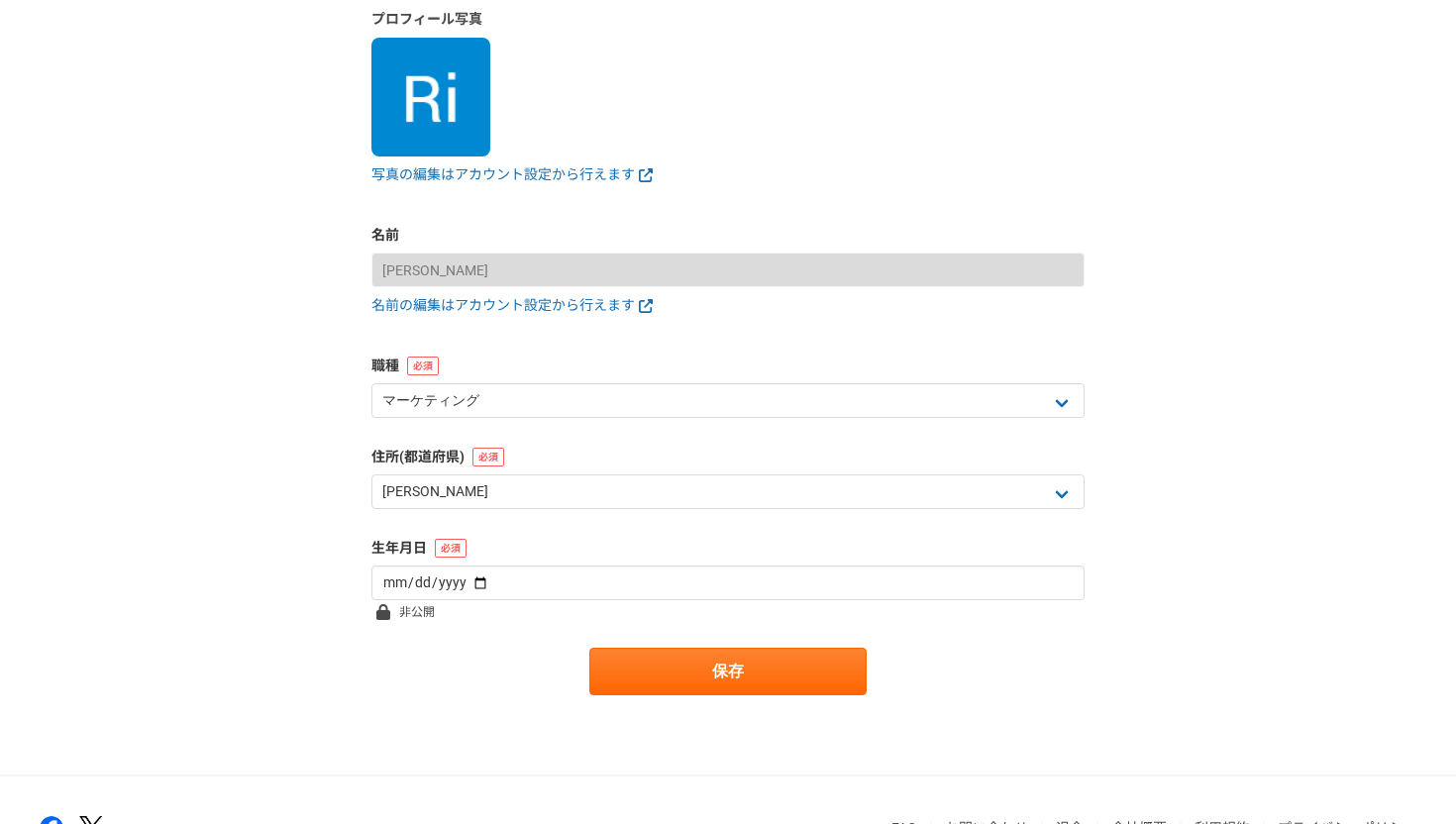 scroll, scrollTop: 152, scrollLeft: 0, axis: vertical 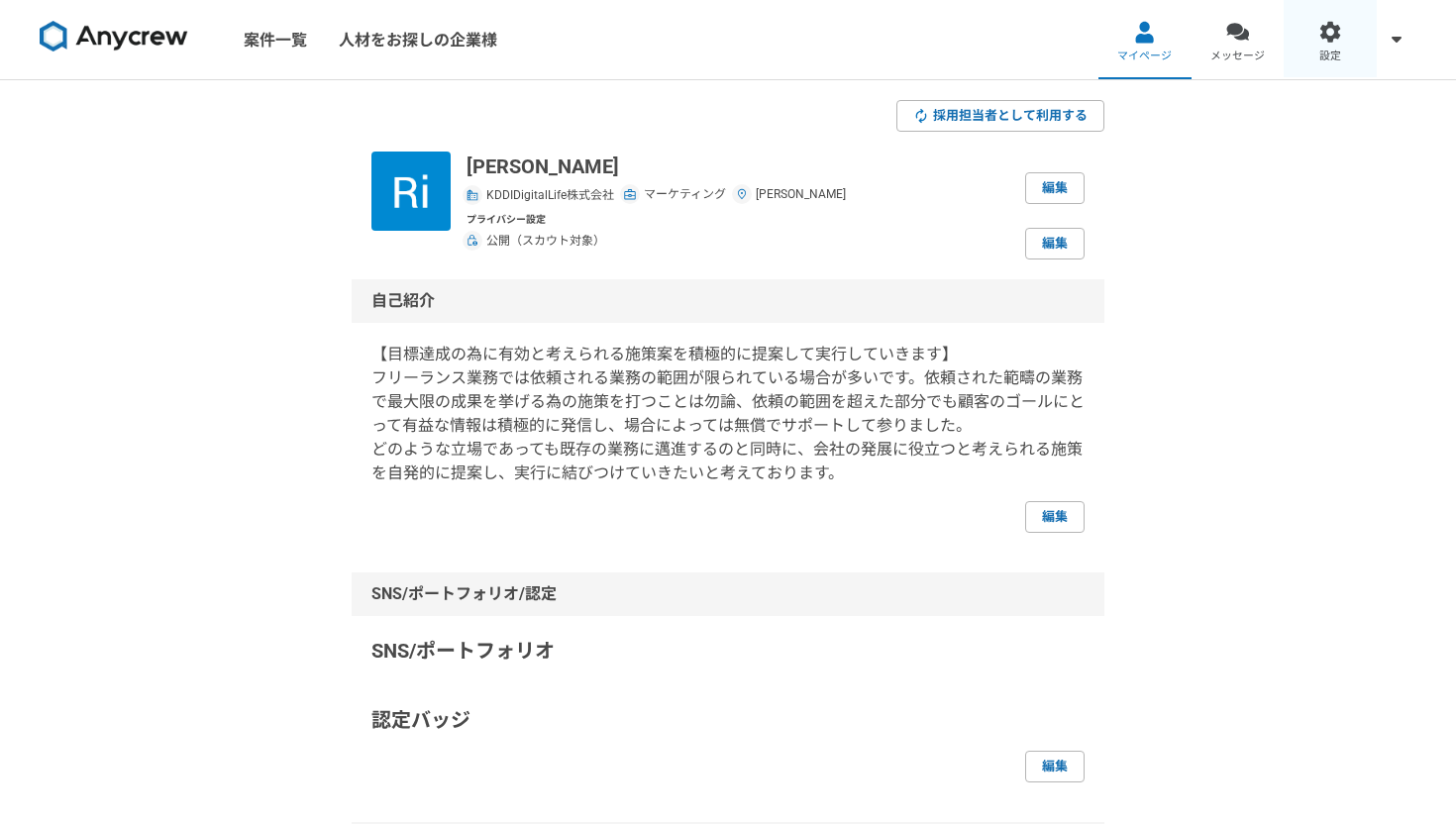 click on "設定" at bounding box center [1330, 40] 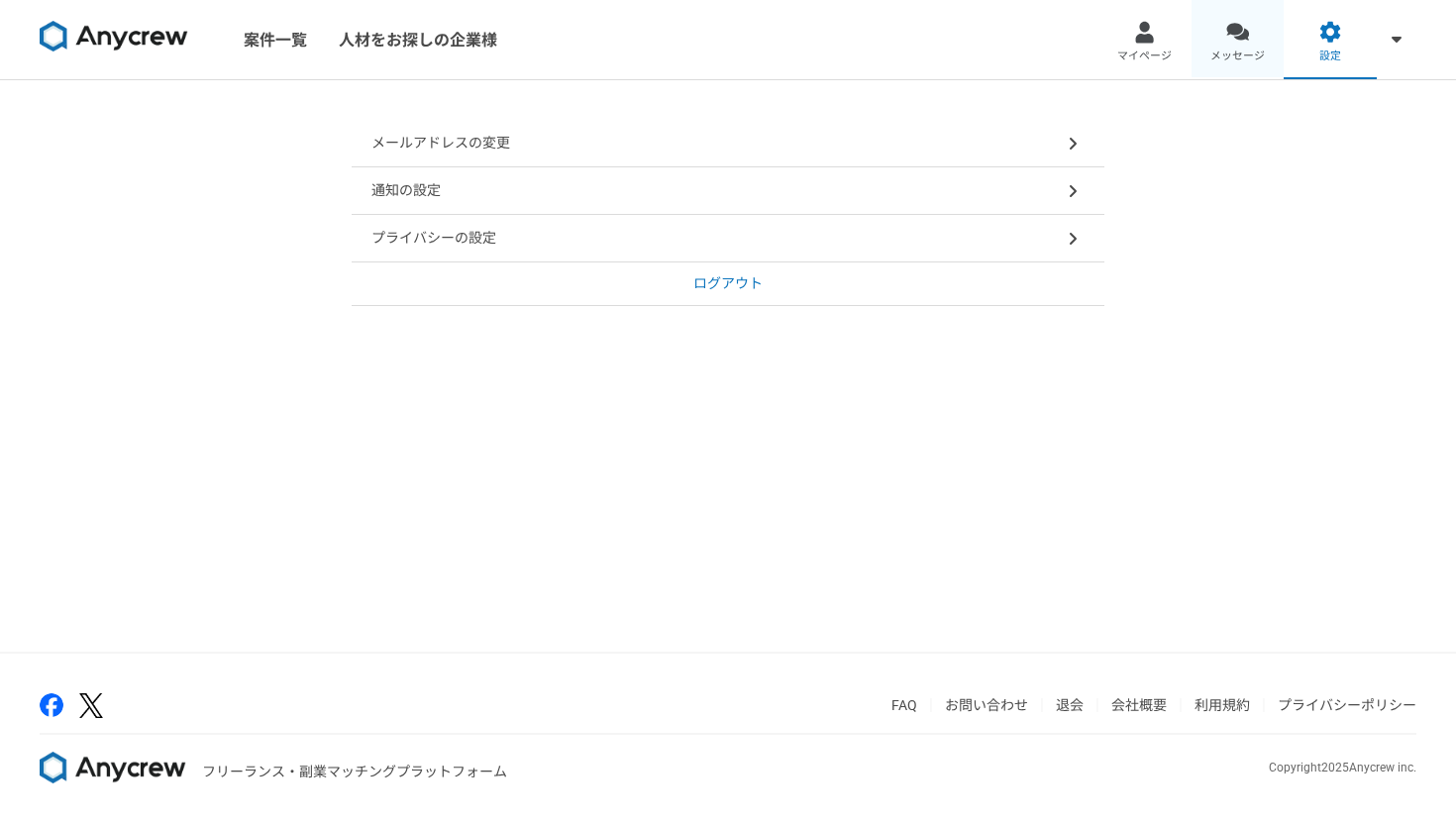 click on "メッセージ" at bounding box center [1238, 40] 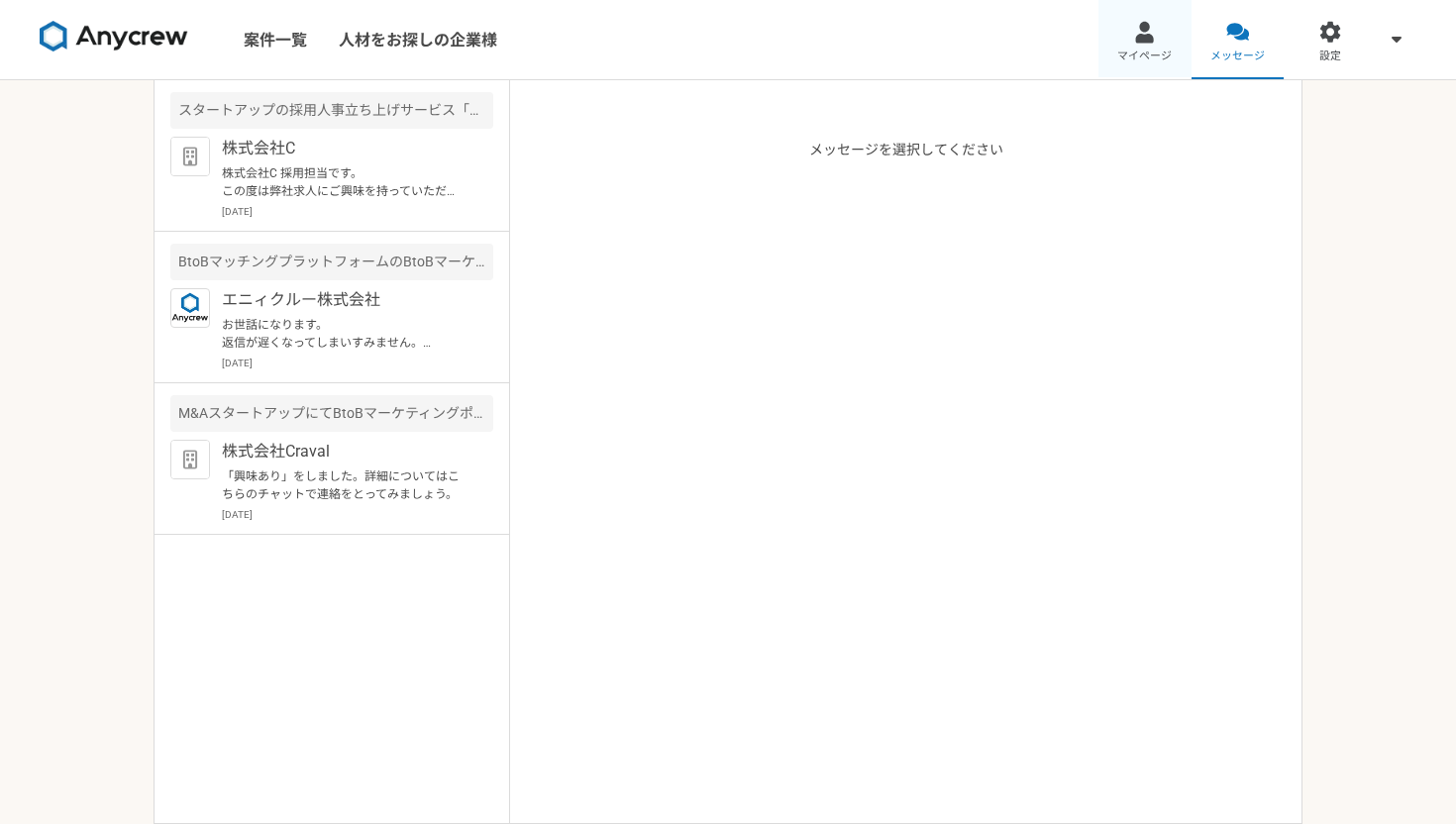 click on "マイページ" at bounding box center [1145, 40] 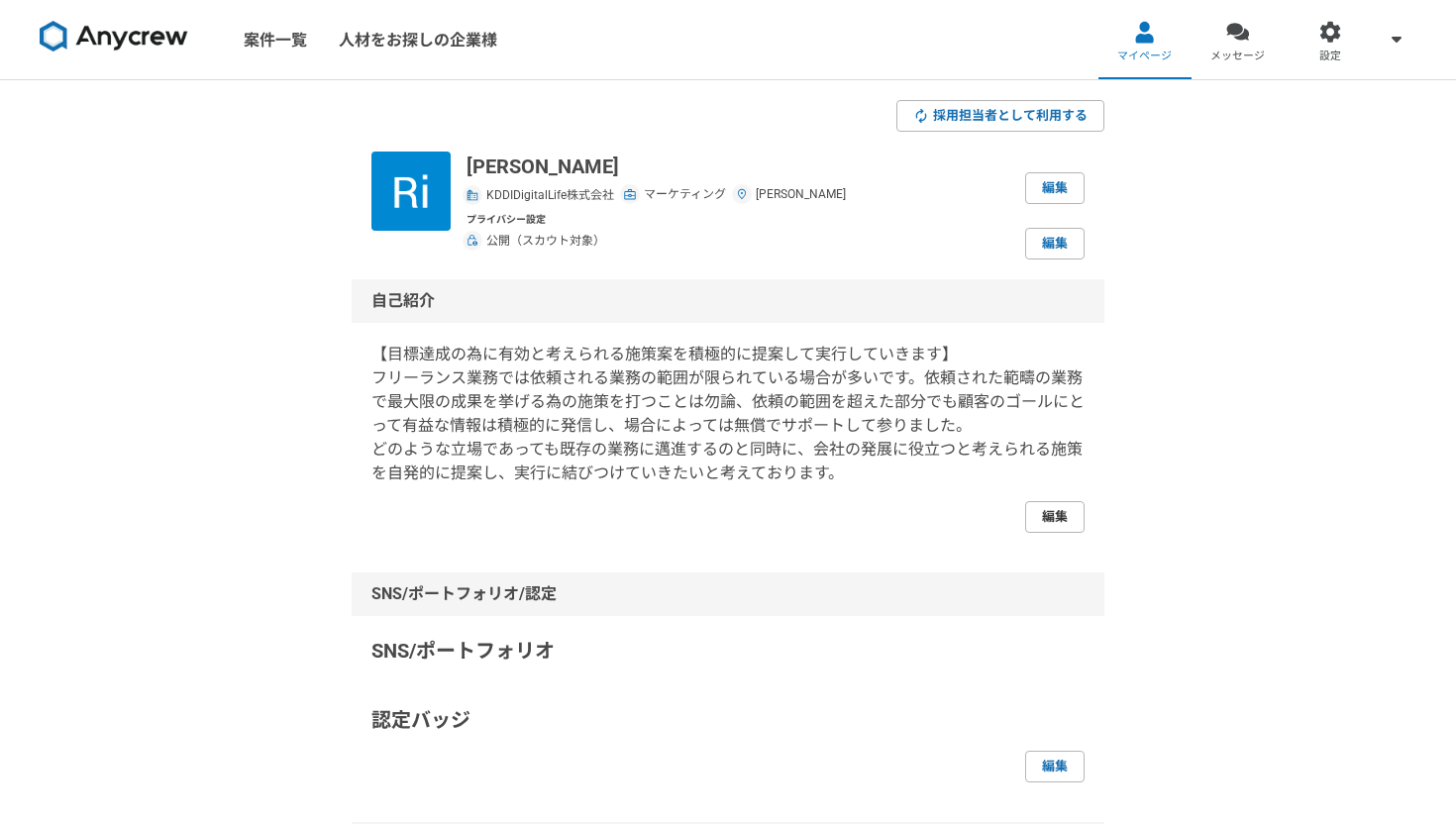 click on "編集" at bounding box center (1055, 517) 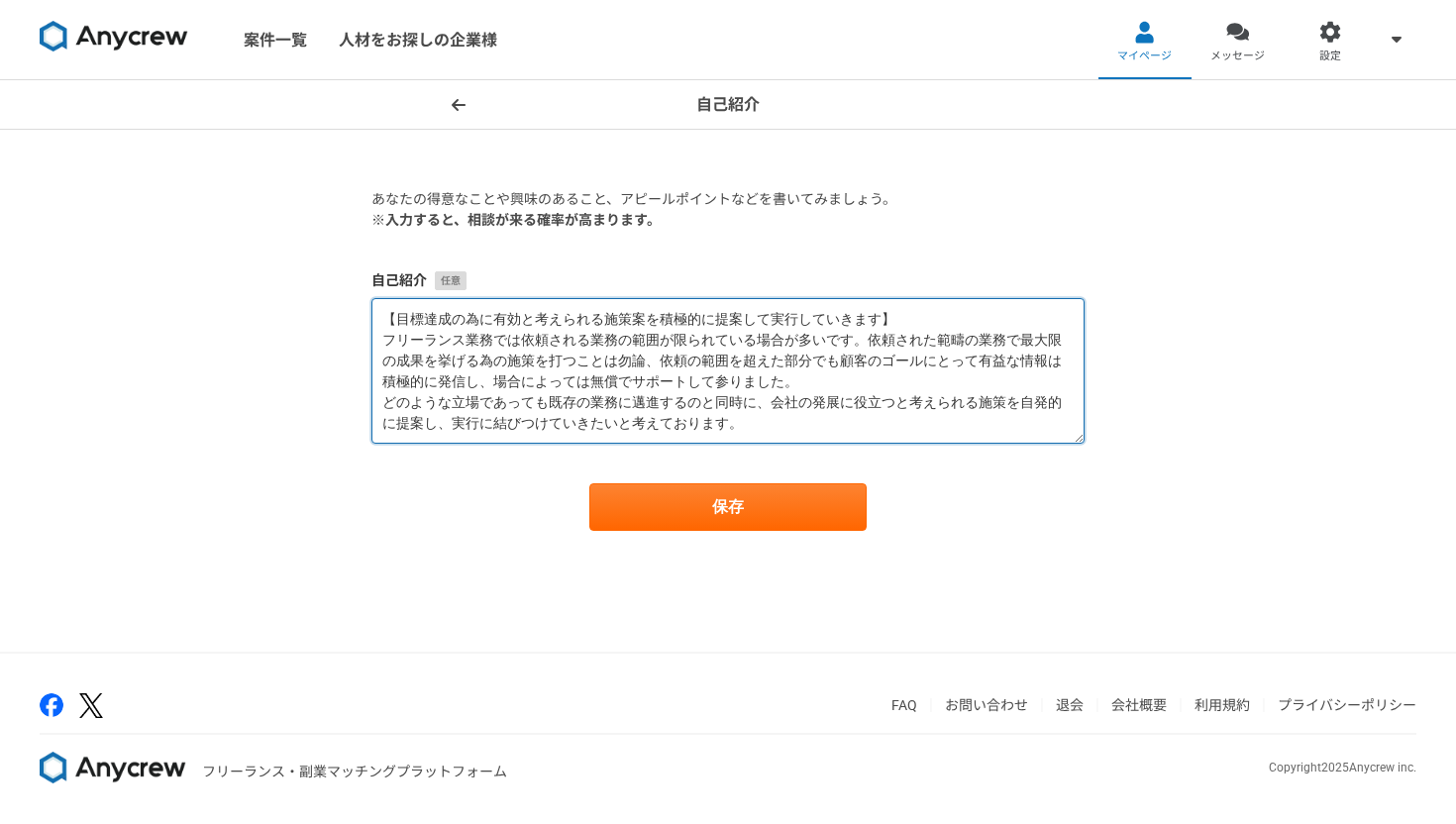 scroll, scrollTop: 21, scrollLeft: 0, axis: vertical 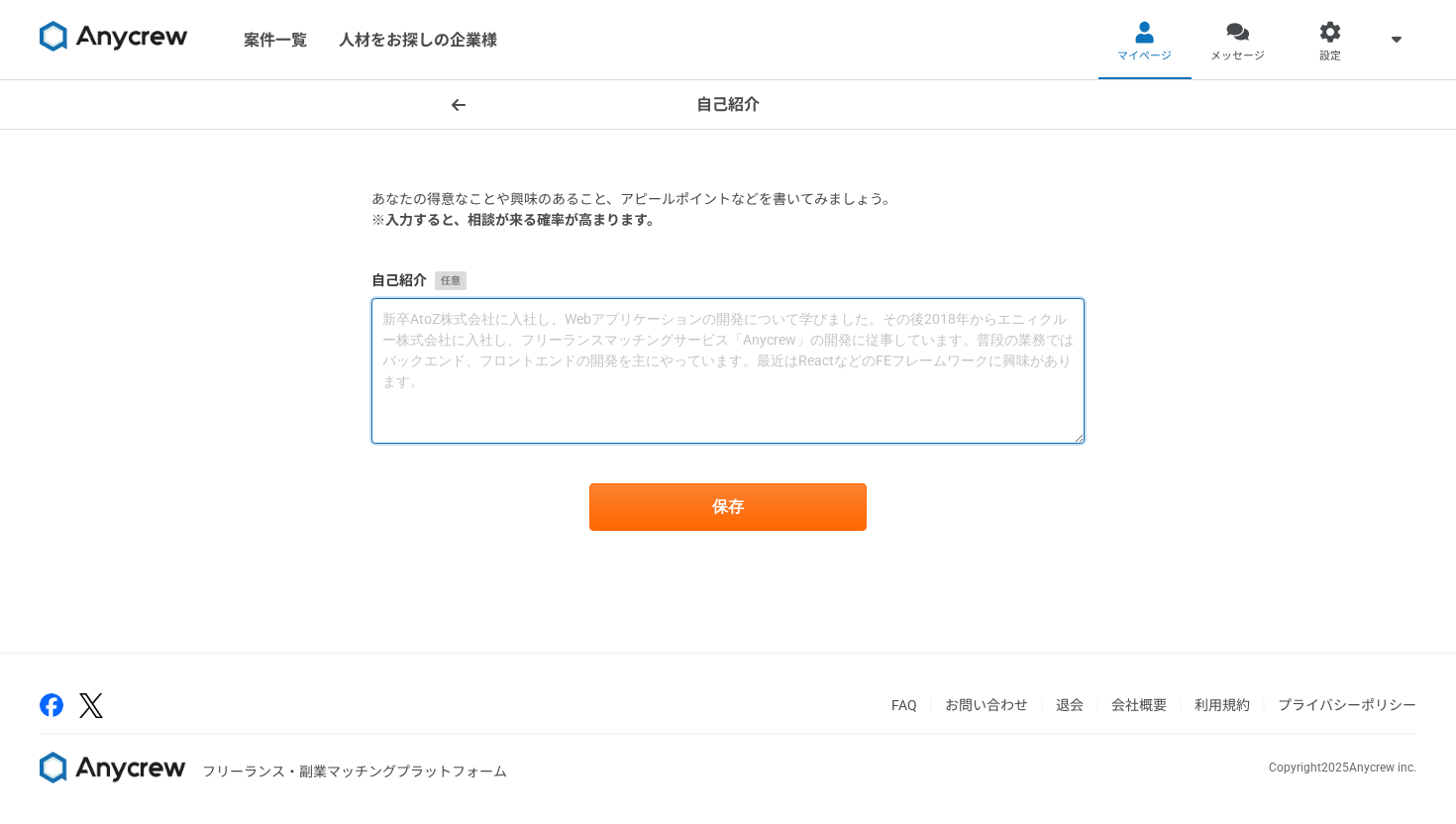 type 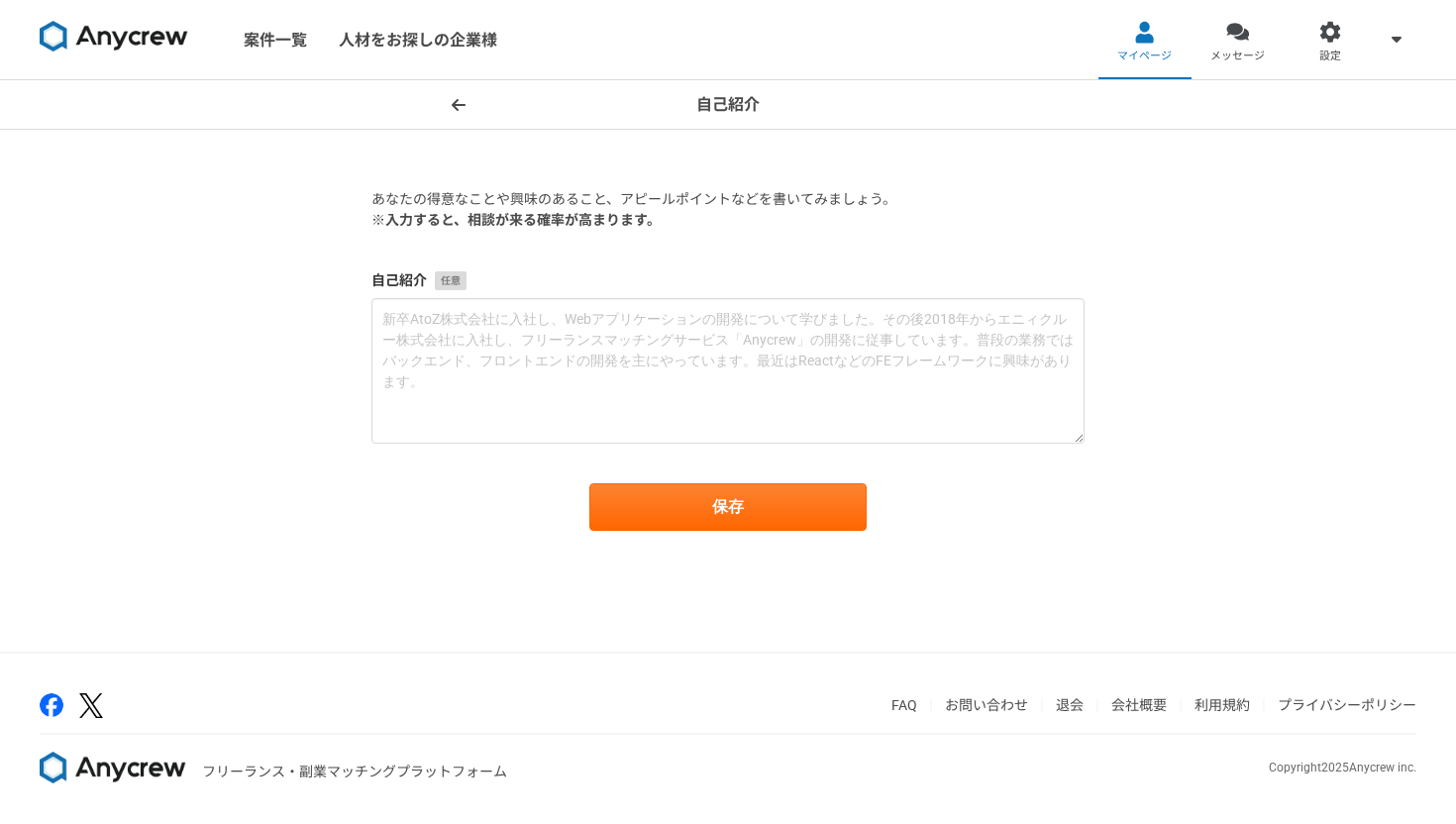 click 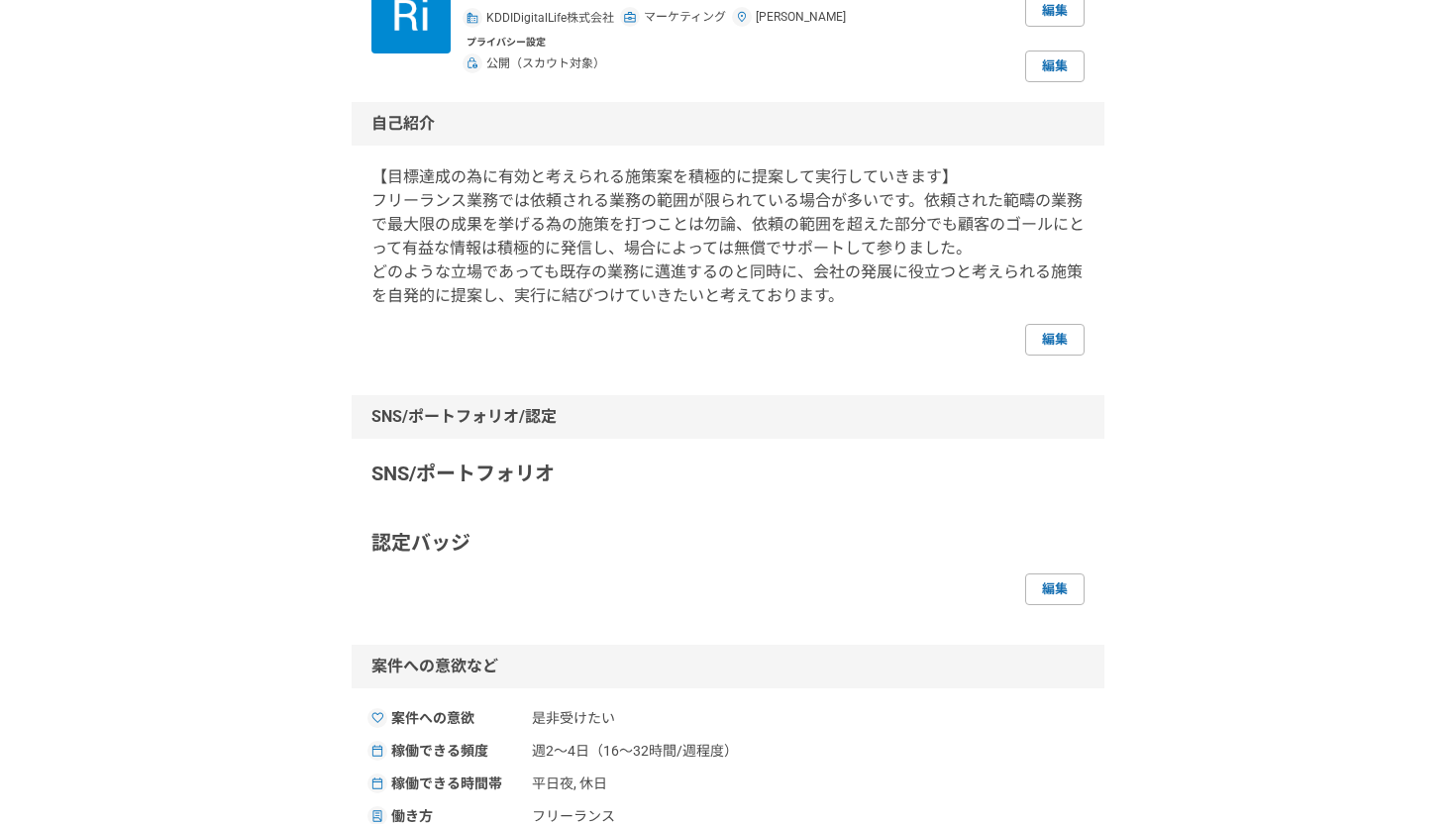 scroll, scrollTop: 178, scrollLeft: 0, axis: vertical 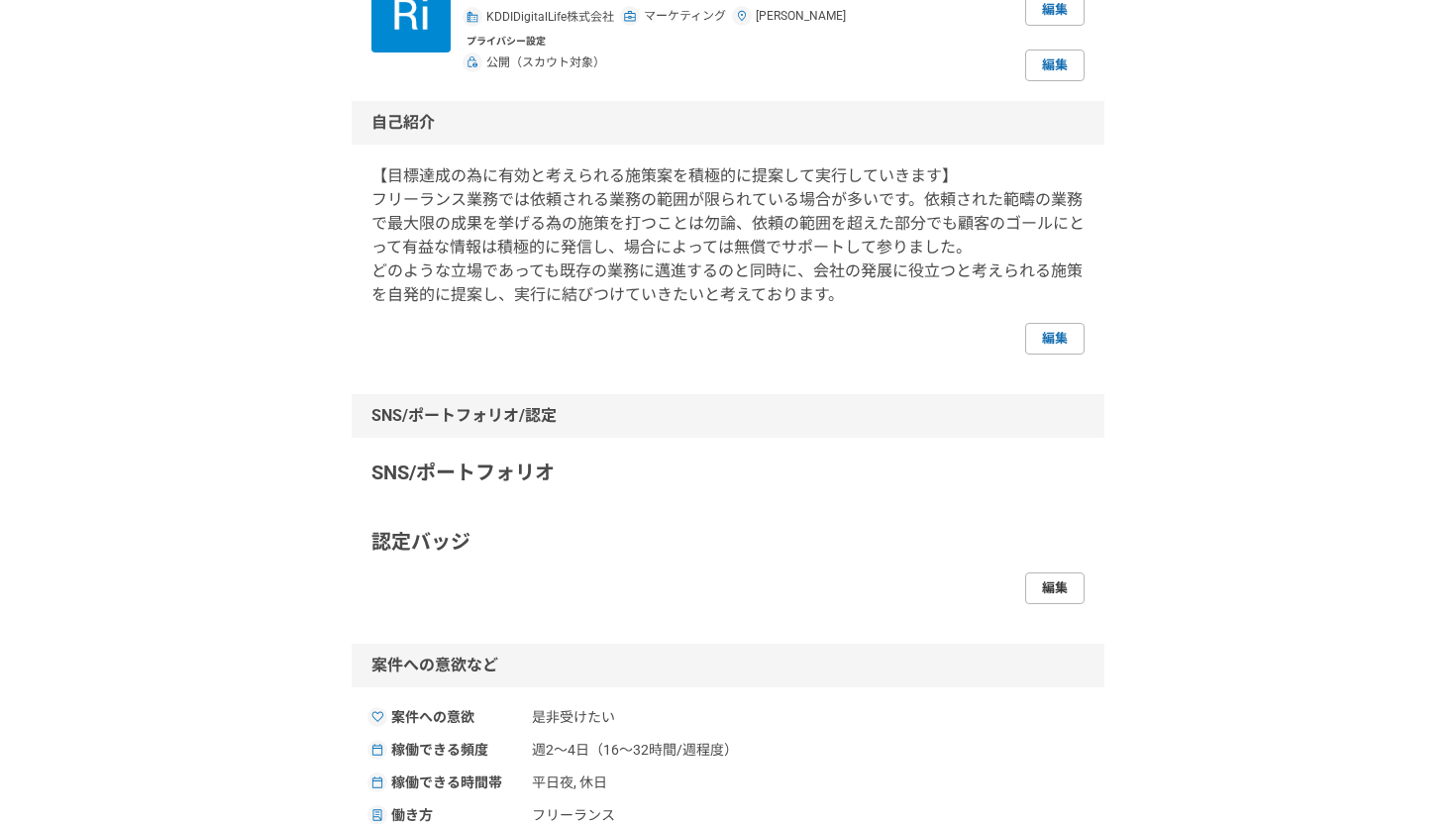click on "編集" at bounding box center [1055, 588] 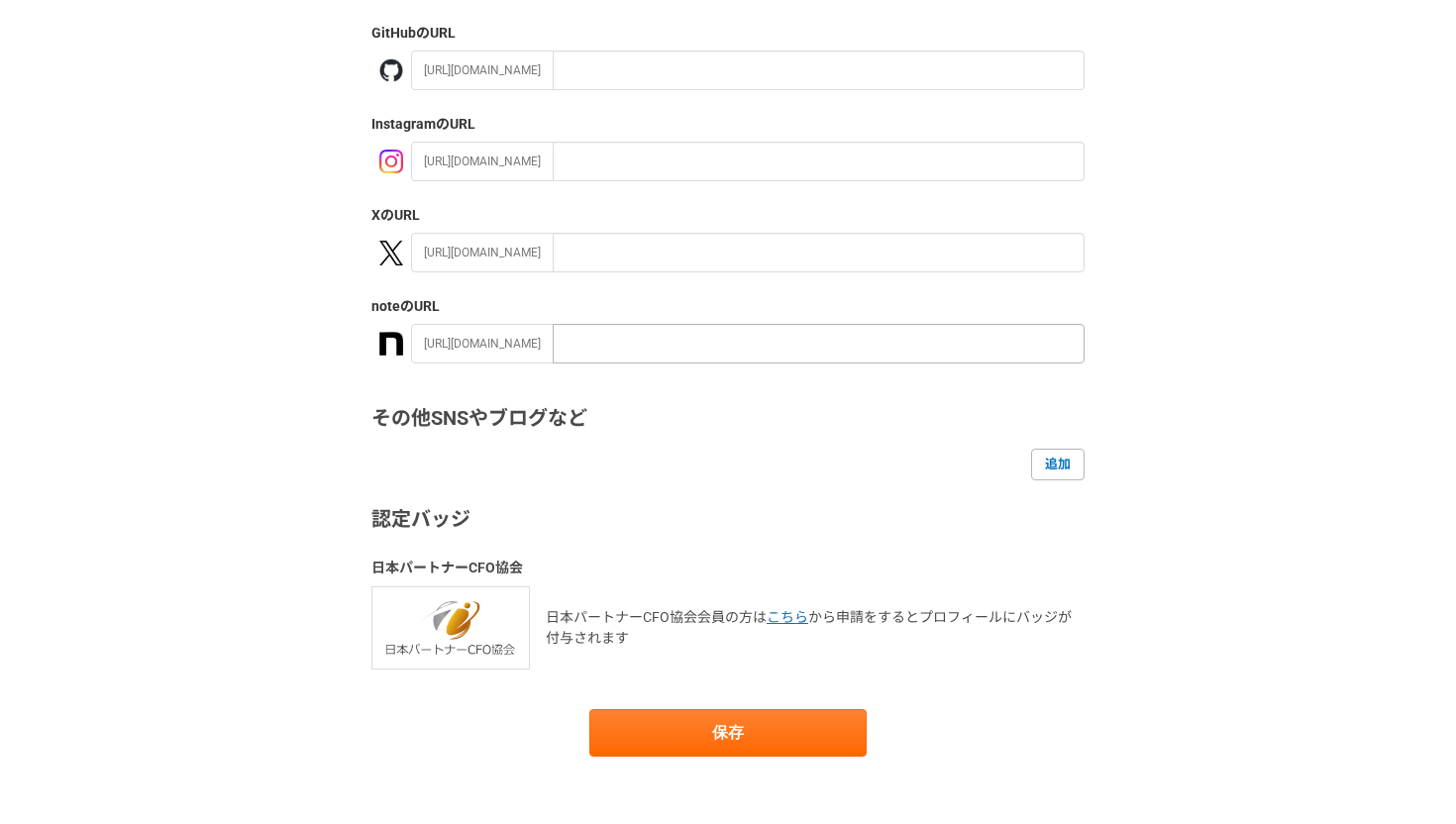 scroll, scrollTop: 192, scrollLeft: 0, axis: vertical 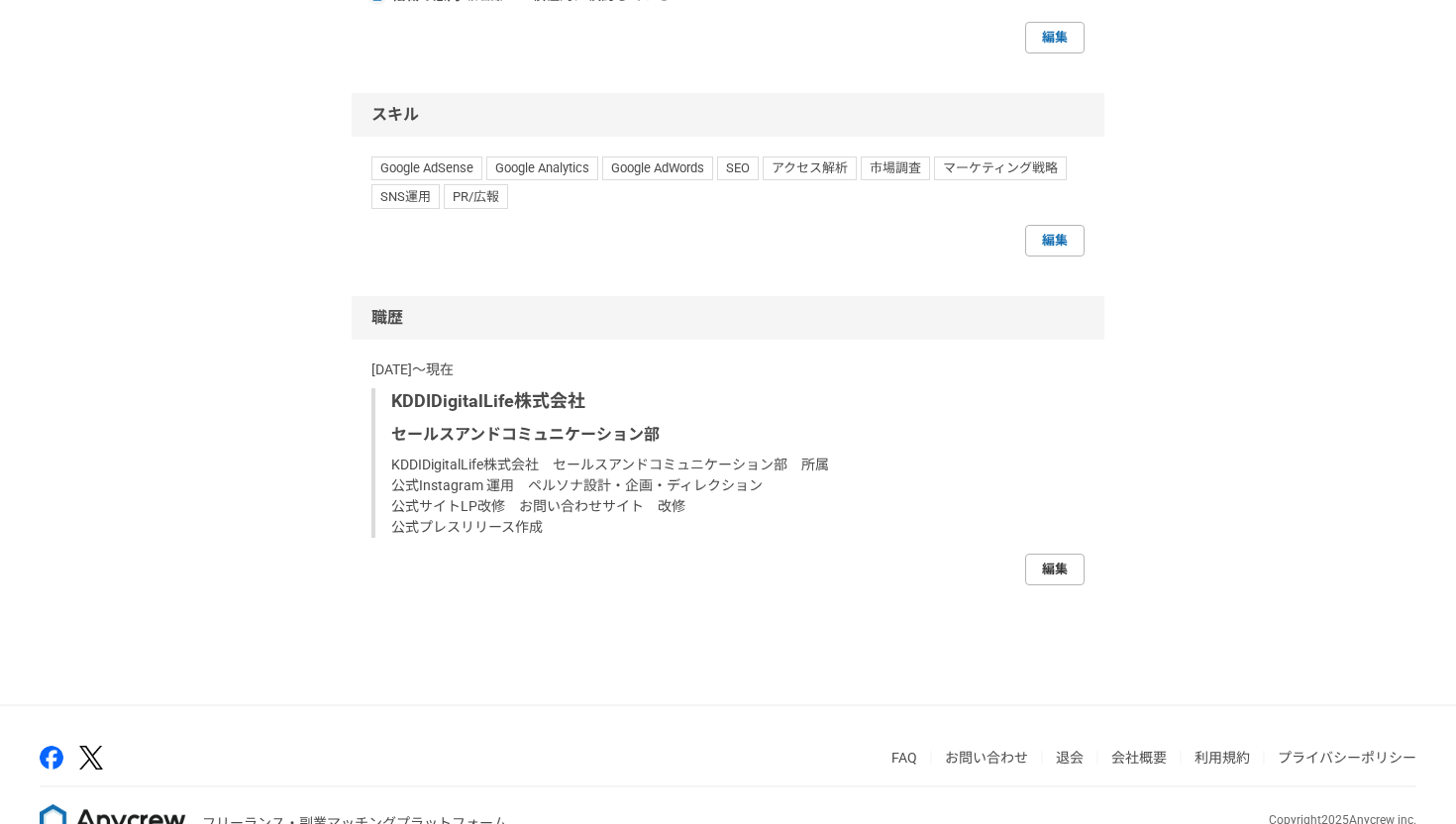 click on "編集" at bounding box center (1055, 569) 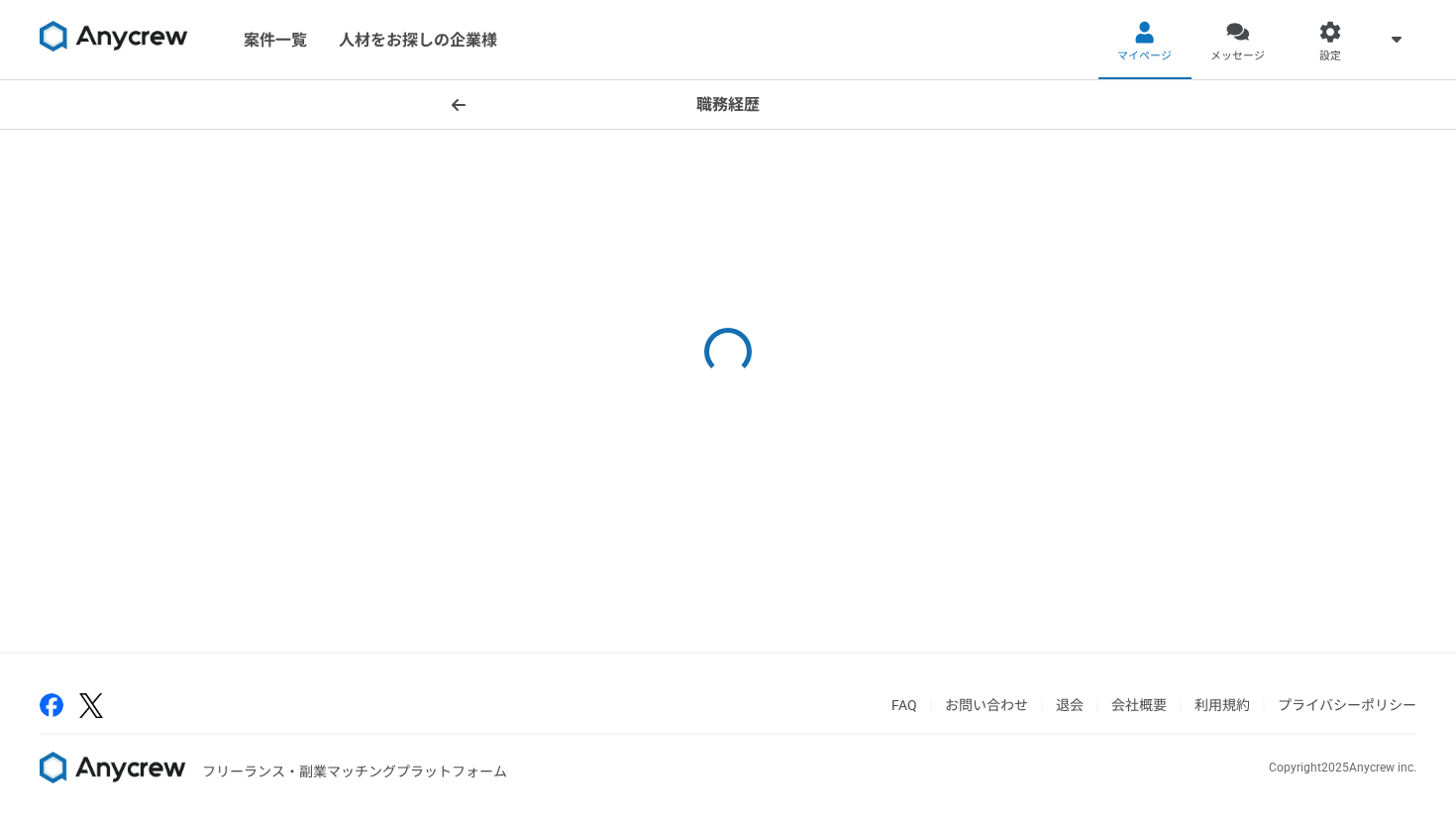 scroll, scrollTop: 0, scrollLeft: 0, axis: both 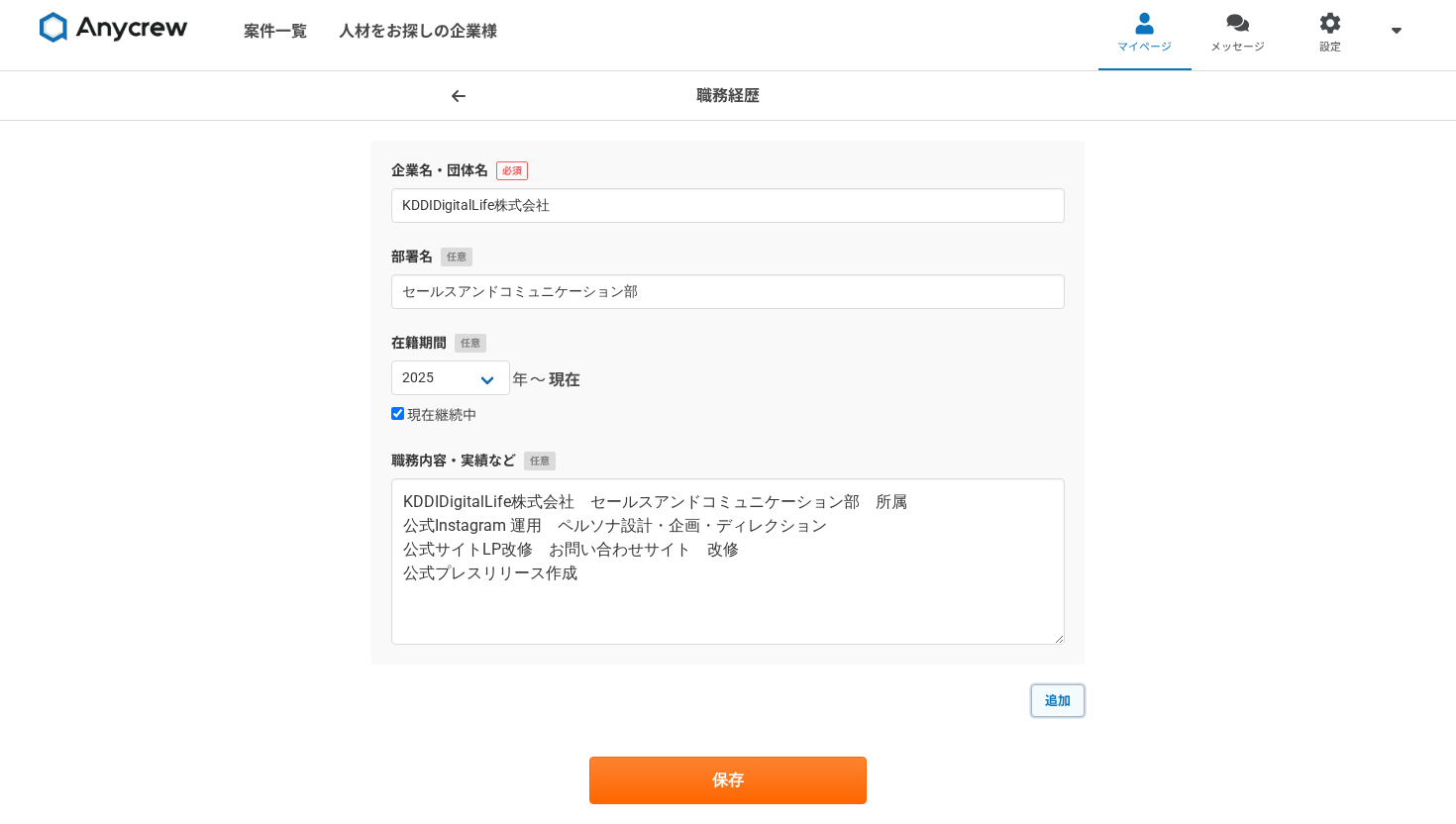 click on "追加" at bounding box center (1058, 700) 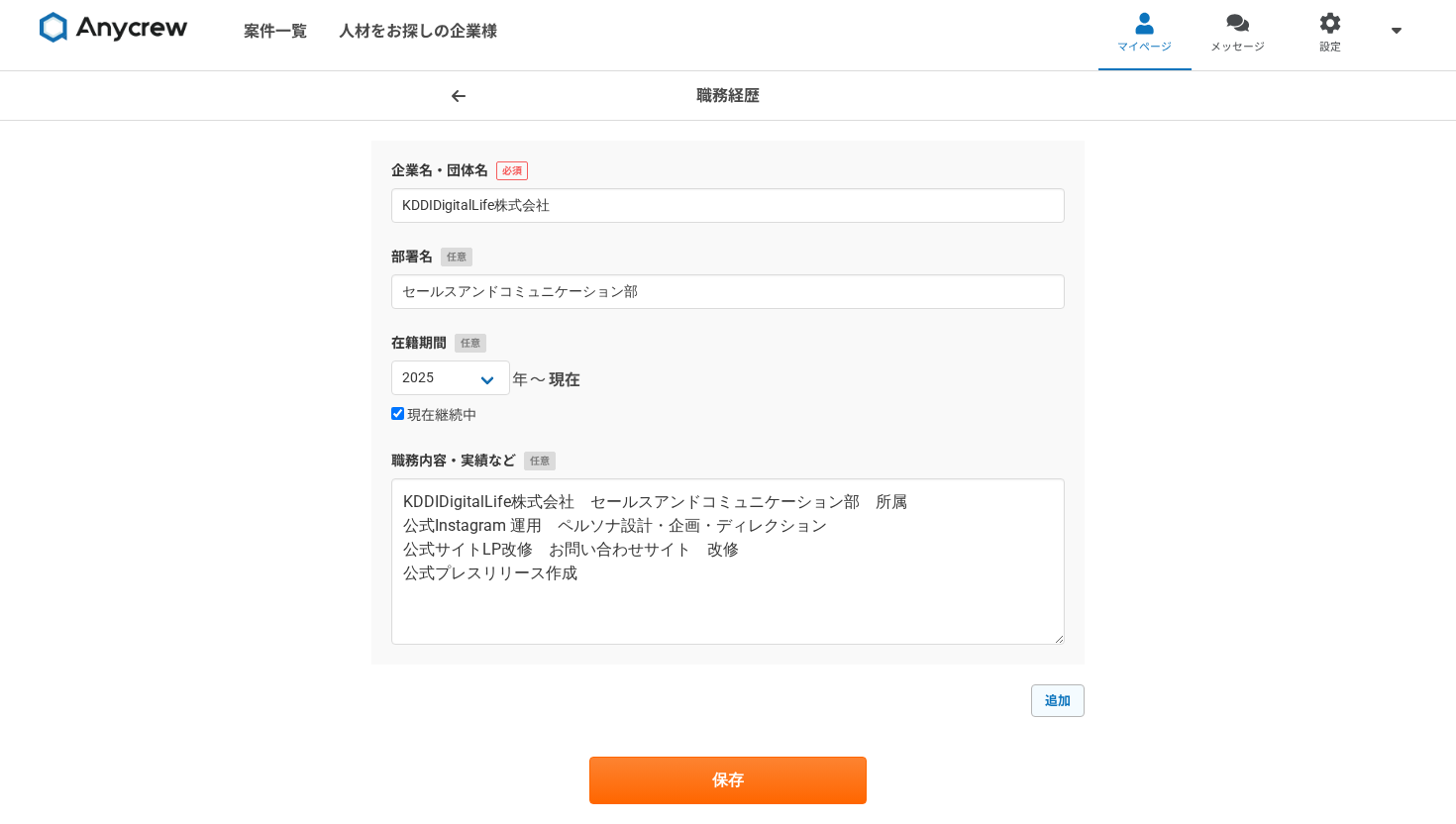 select 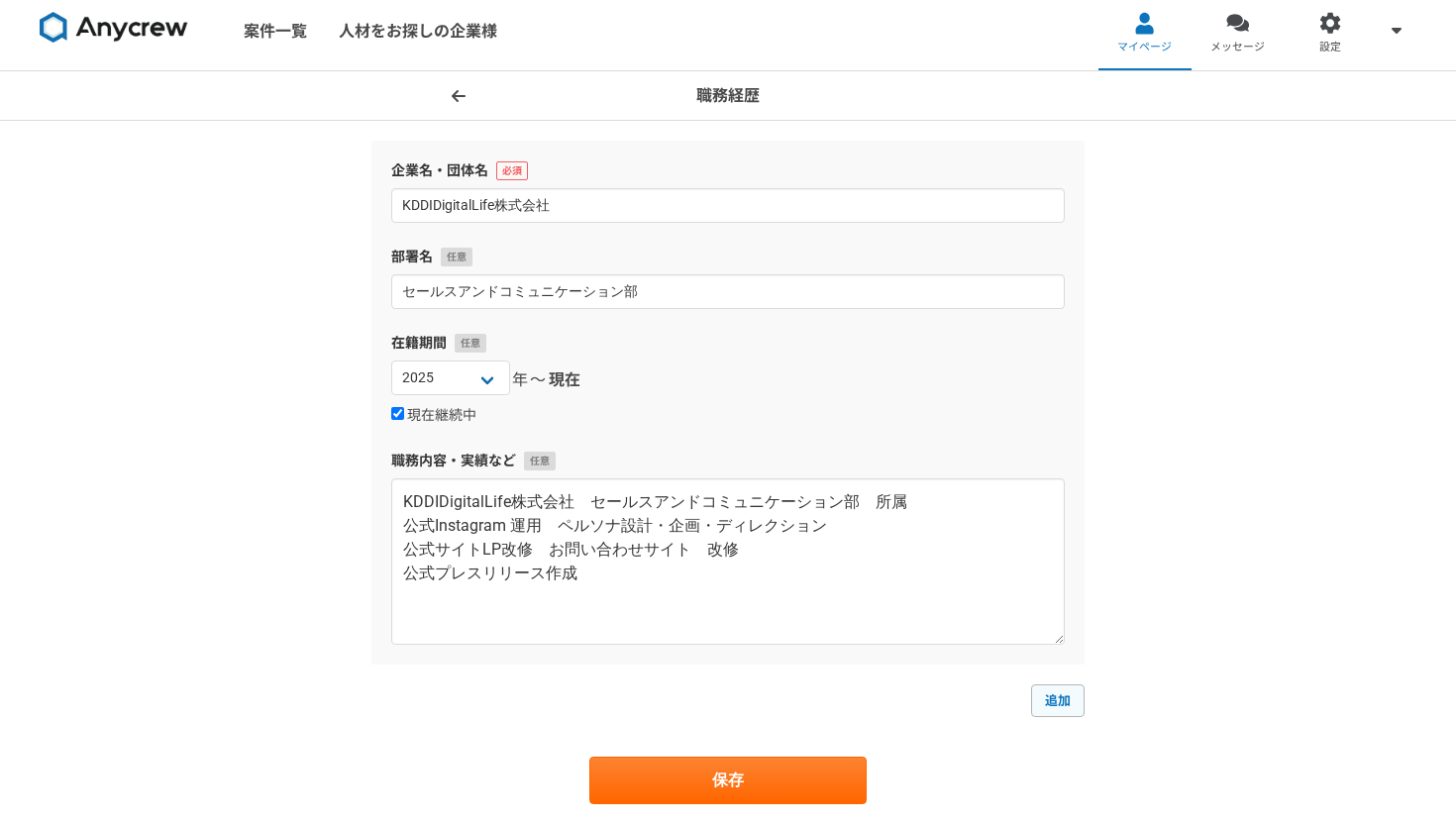 select 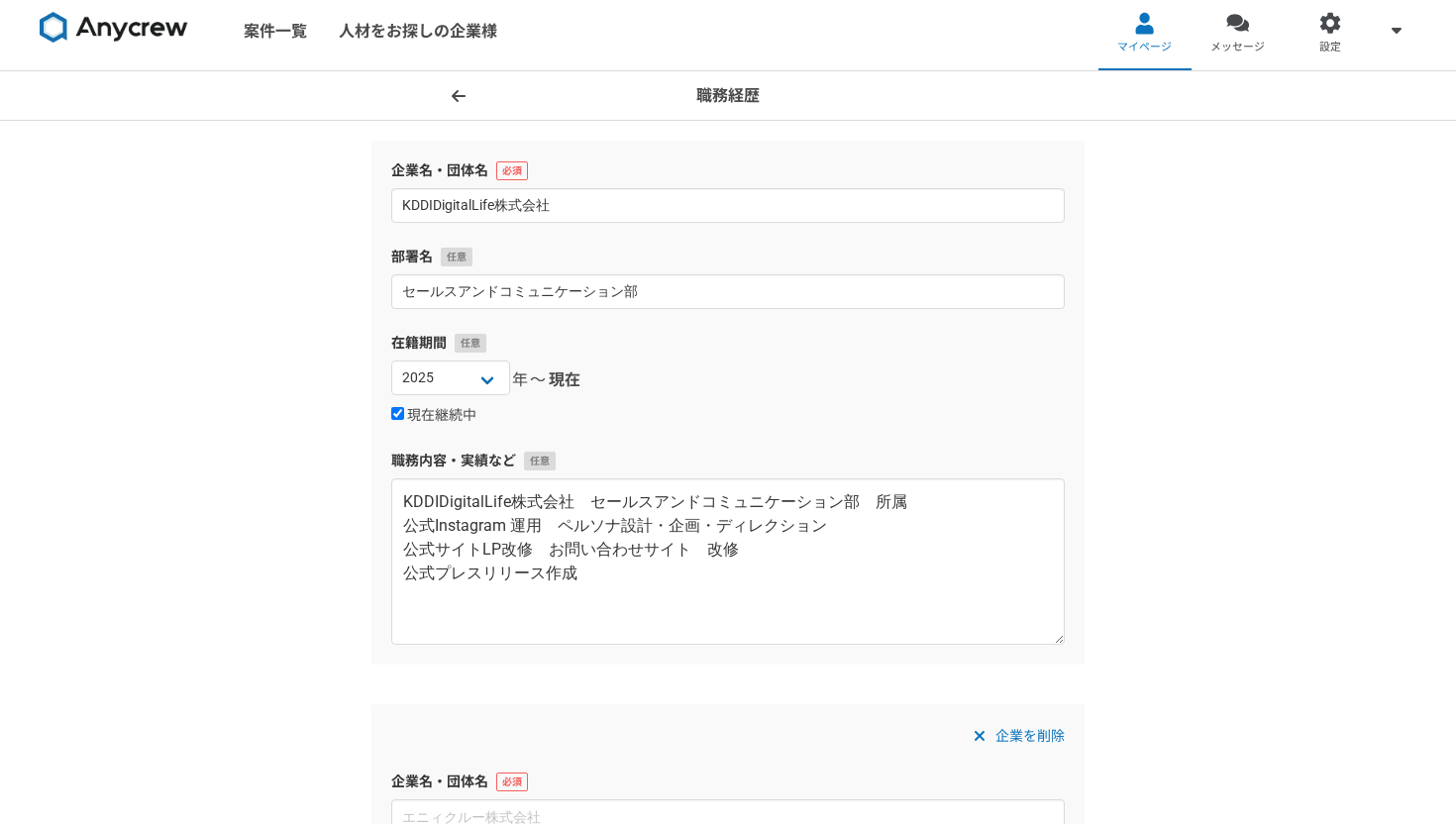 scroll, scrollTop: 19, scrollLeft: 0, axis: vertical 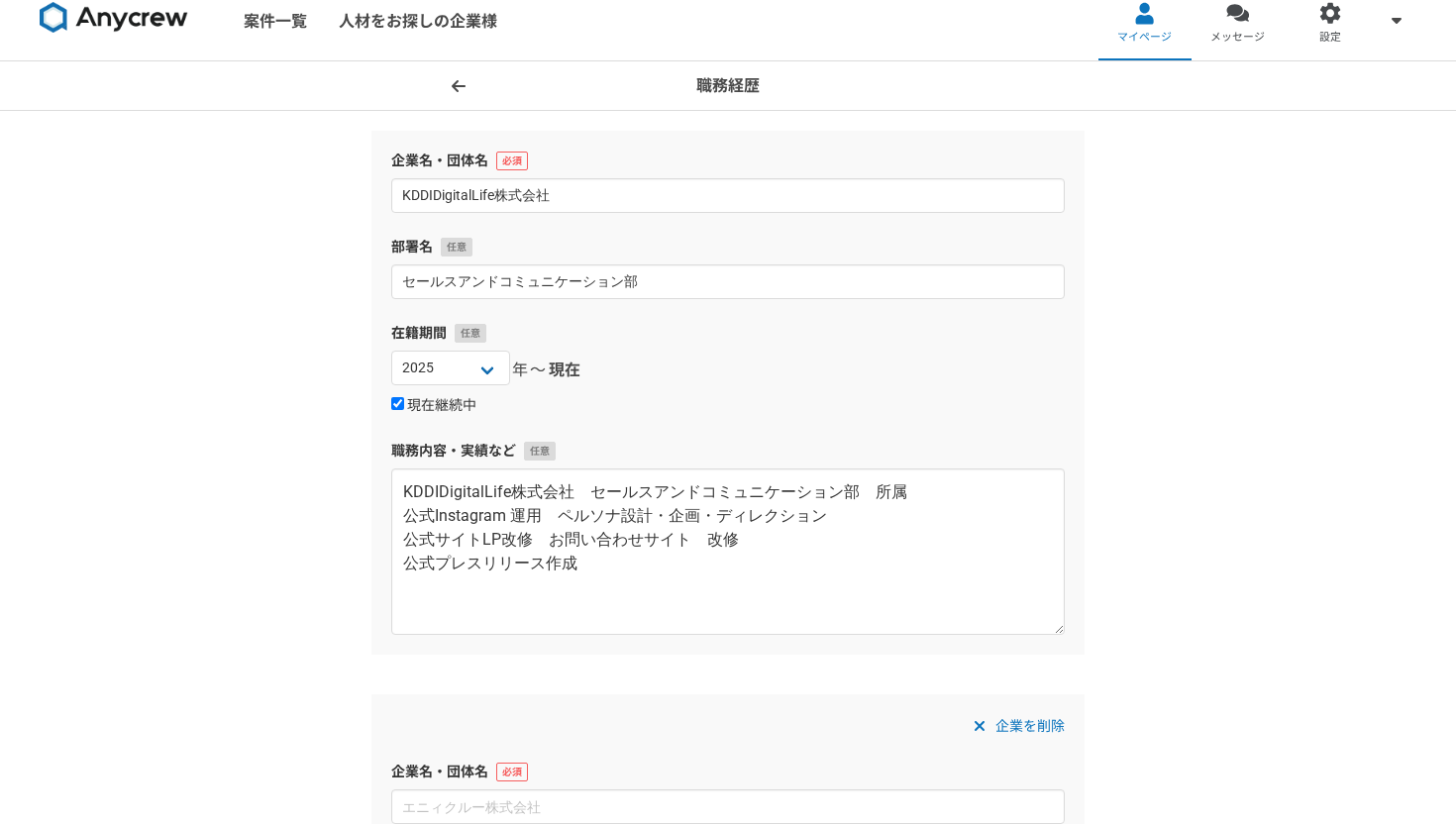 click on "現在継続中" at bounding box center [434, 406] 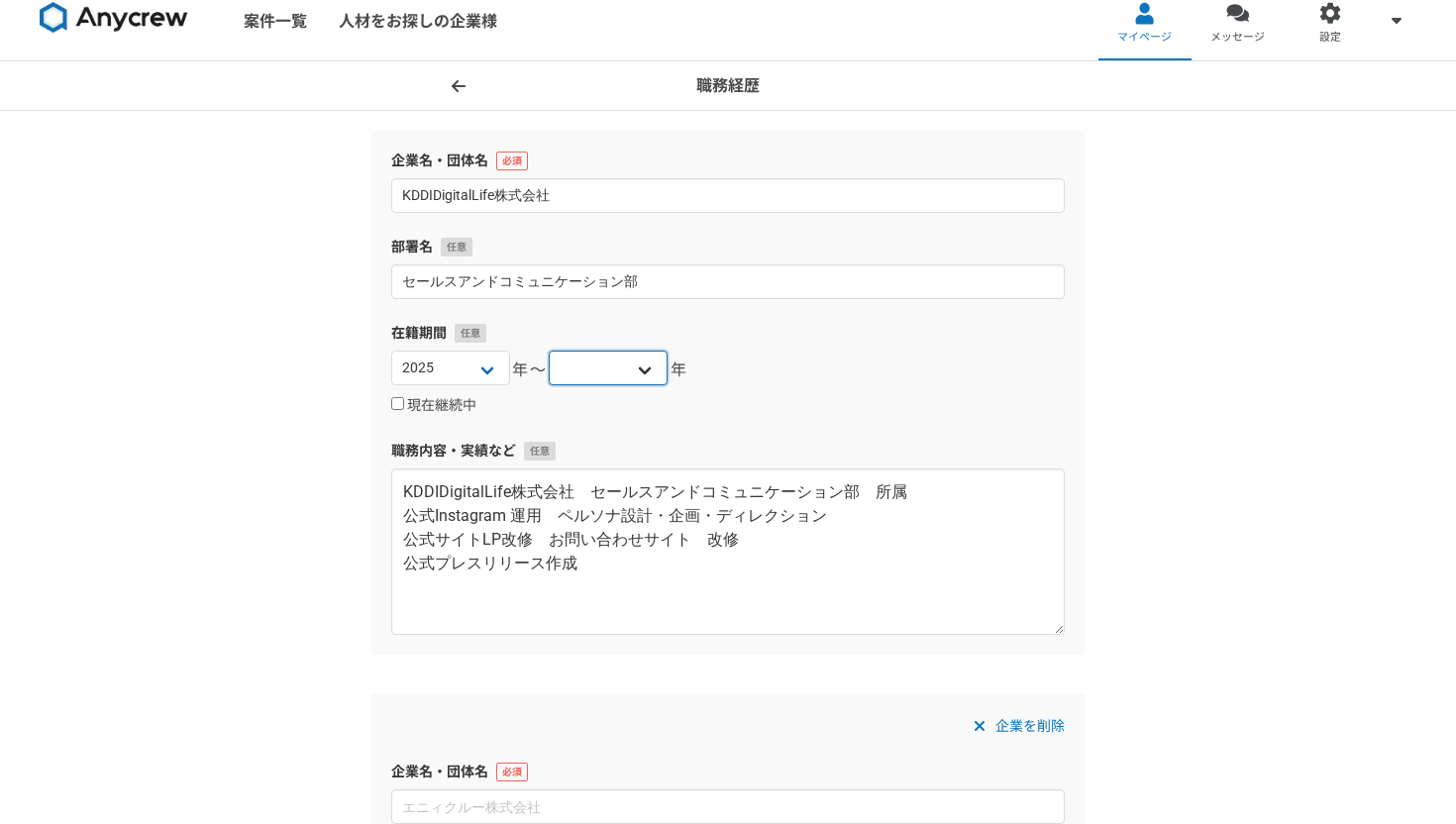 click on "[DATE] [DATE] [DATE] [DATE] [DATE] [DATE] [DATE] [DATE] [DATE] [DATE] [DATE] [DATE] [DATE] [DATE] [DATE] [DATE] [DATE] [DATE] [DATE] [DATE] [DATE] [DATE] [DATE] [DATE] [DATE] [DATE] [DATE] [DATE] [DATE] [DATE] [DATE] [DATE] [DATE] [DATE] [DATE] [DATE] [DATE] [DATE] [DATE] [DATE] [DATE] [DATE] [DATE] [DATE] [DATE] [DATE] [DATE] [DATE] [DATE] [DATE]" at bounding box center [608, 367] 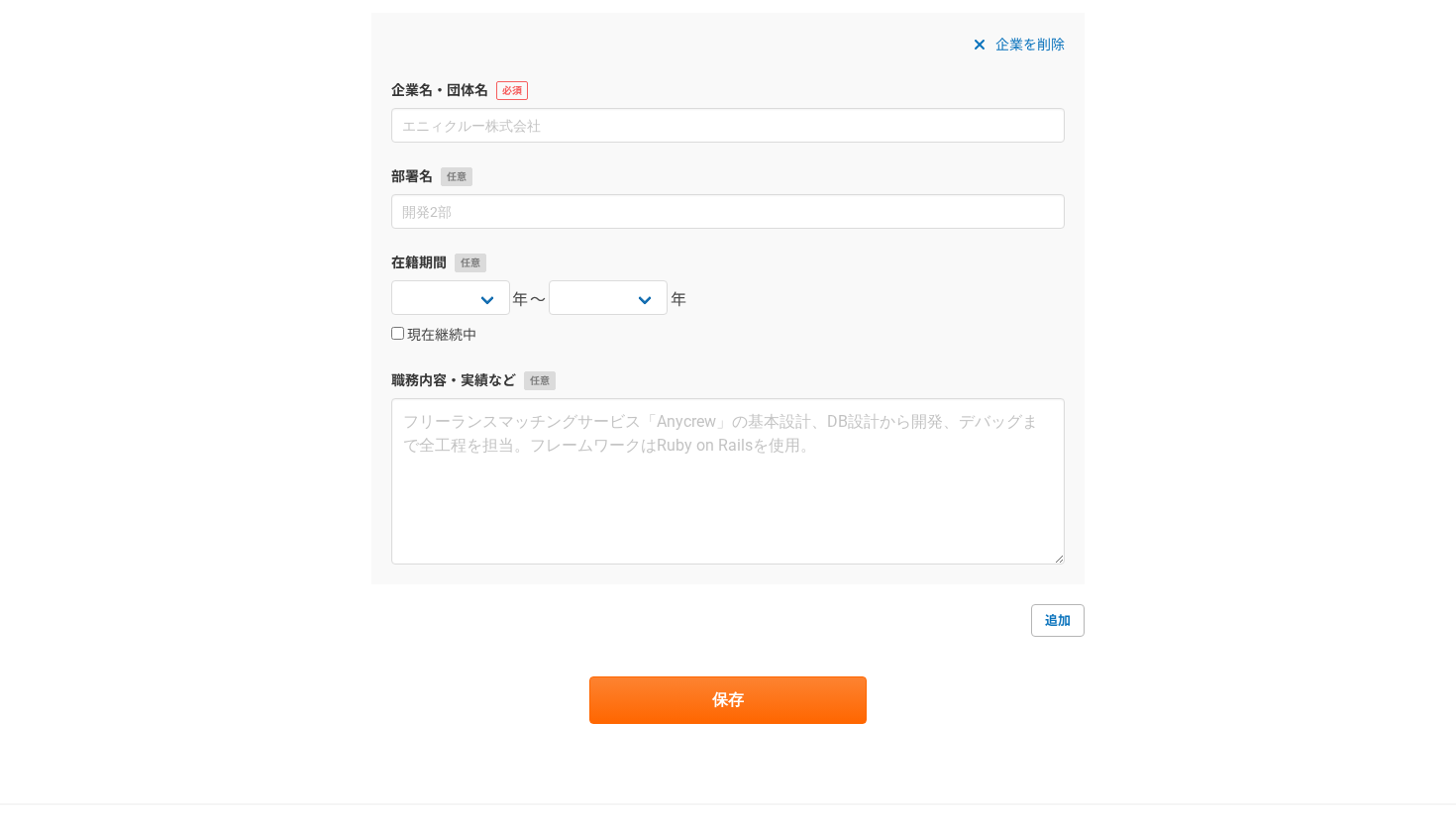 scroll, scrollTop: 699, scrollLeft: 0, axis: vertical 